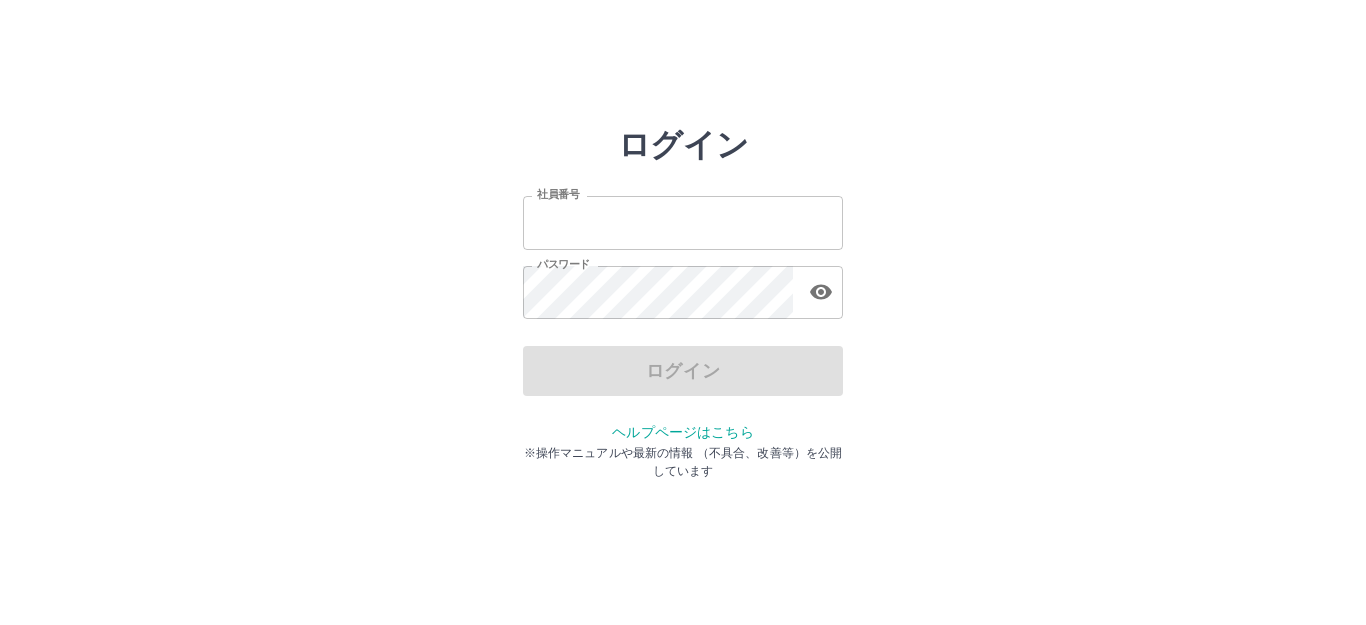 scroll, scrollTop: 0, scrollLeft: 0, axis: both 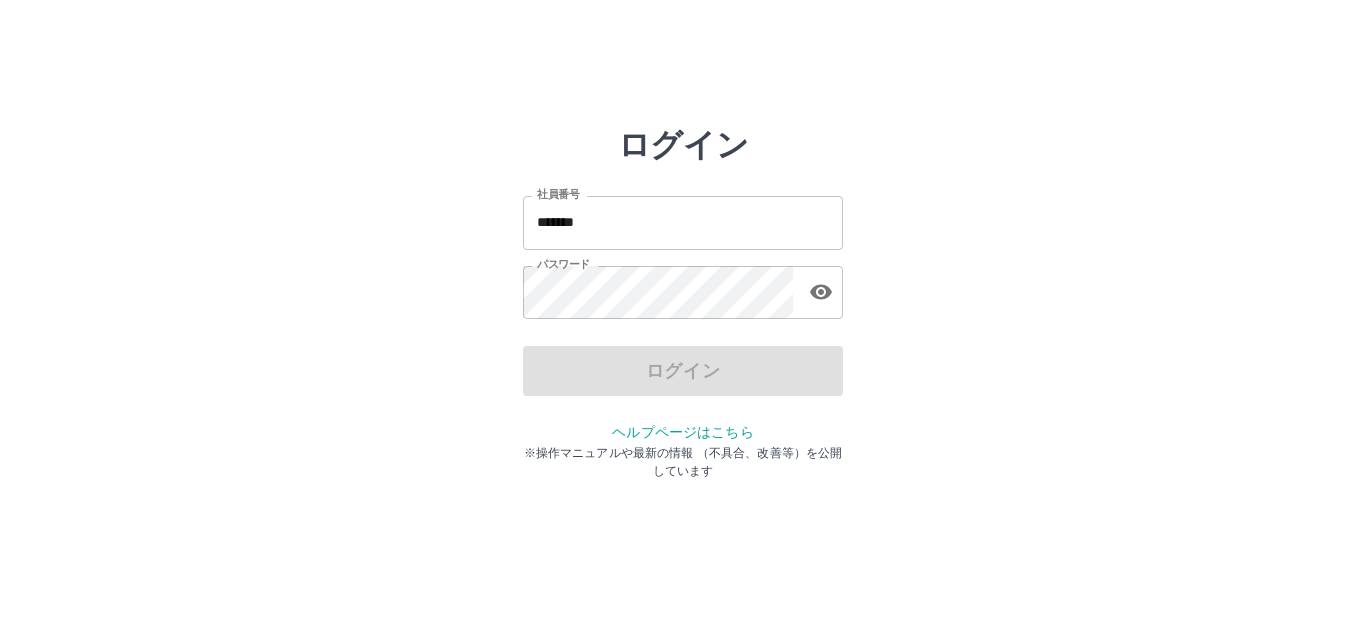 click on "*******" at bounding box center [683, 222] 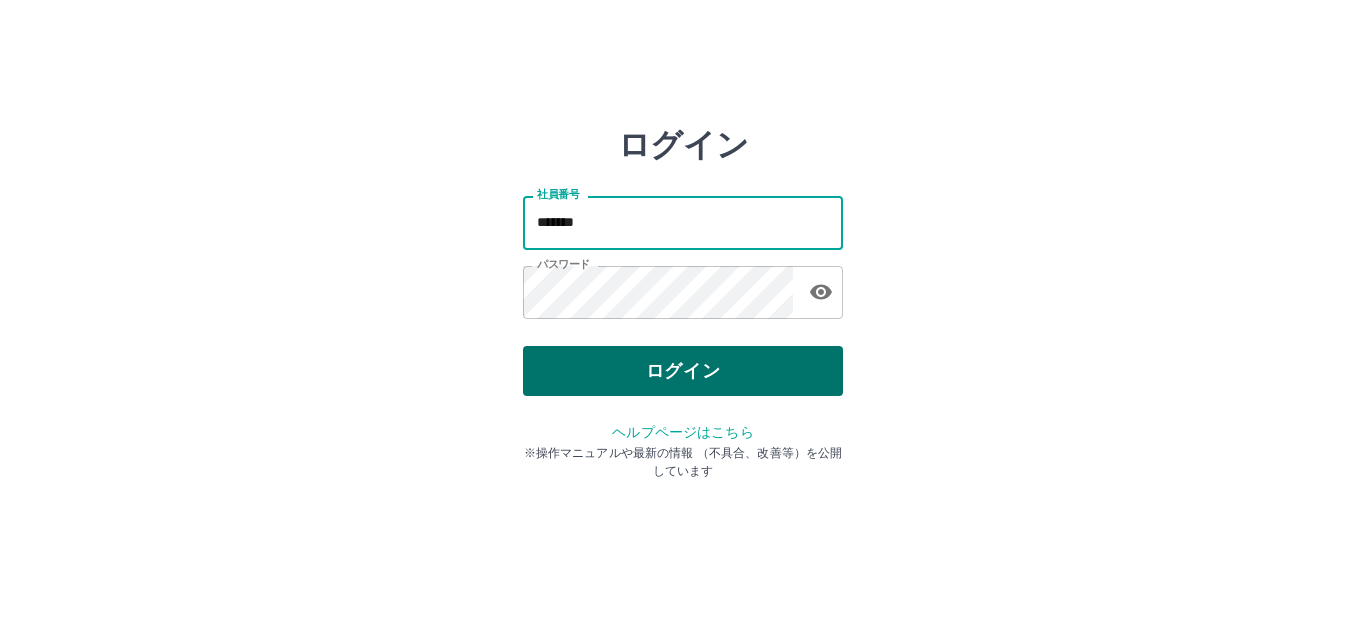 click on "ログイン" at bounding box center (683, 371) 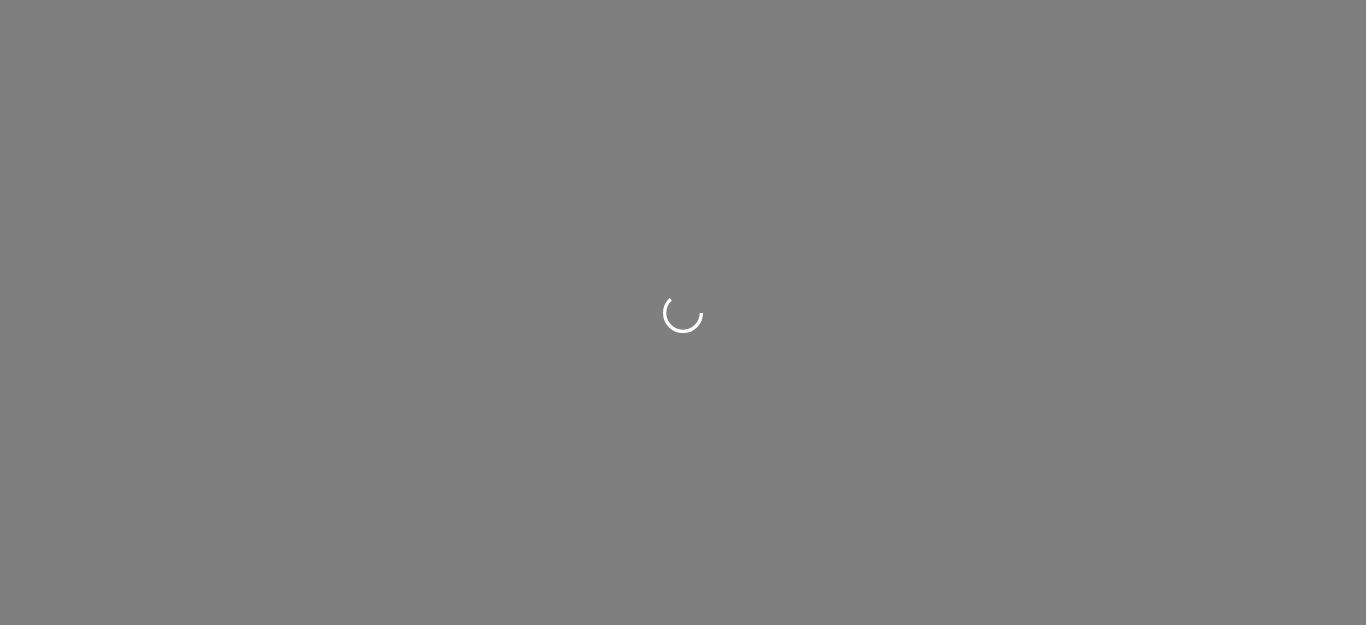 scroll, scrollTop: 0, scrollLeft: 0, axis: both 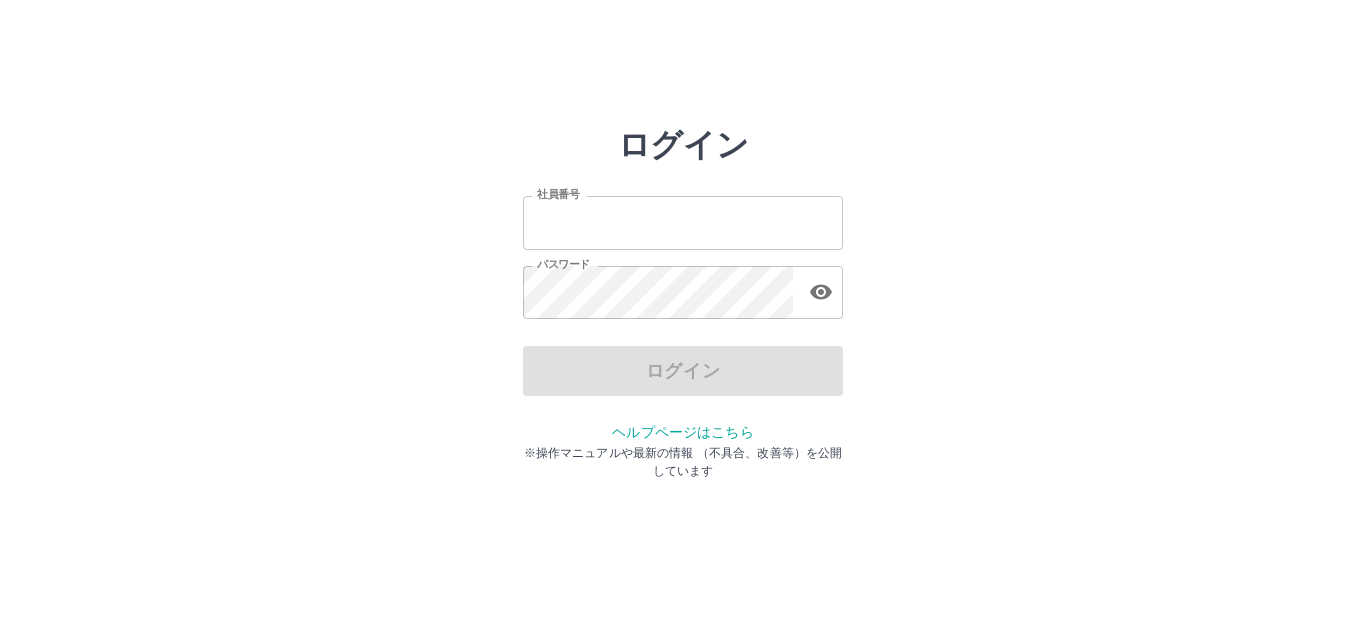 type on "*******" 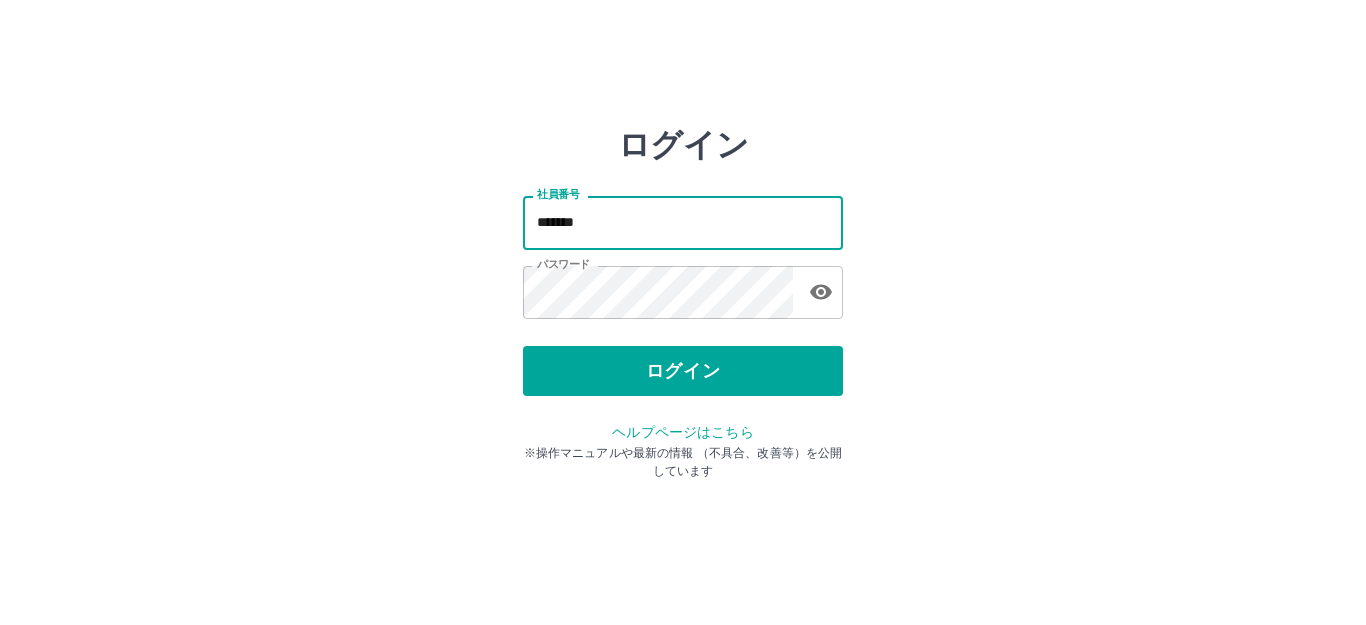 click on "*******" at bounding box center [683, 222] 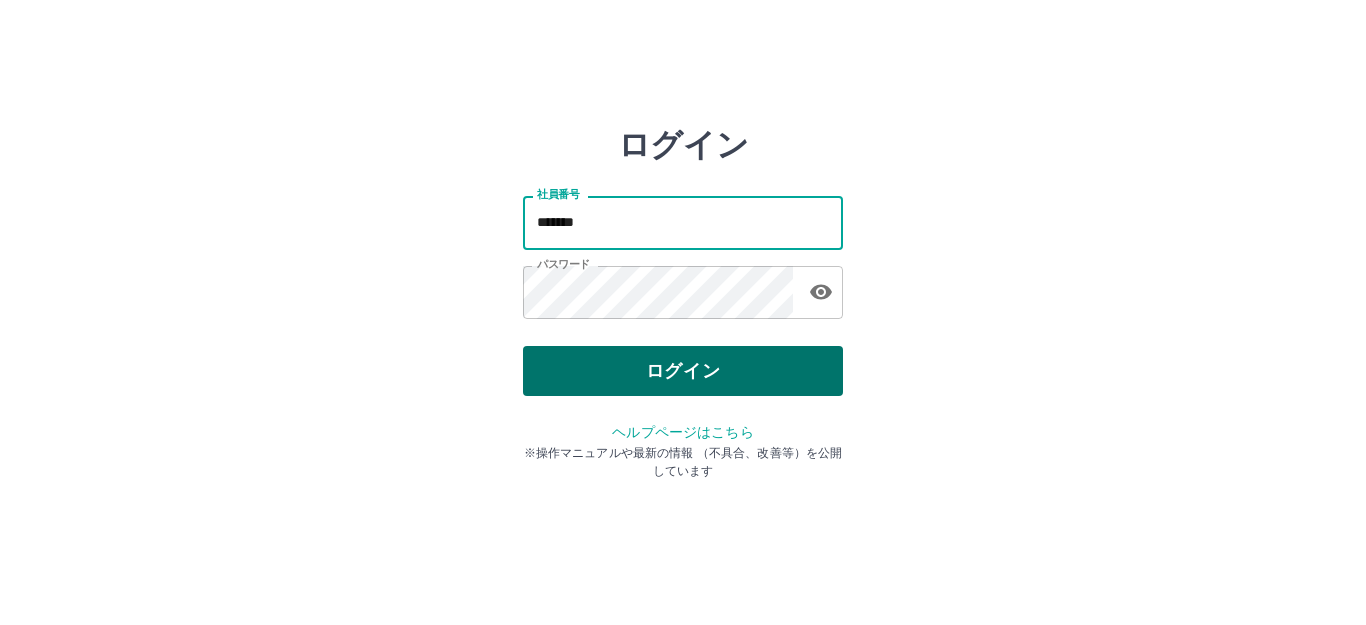 click on "ログイン" at bounding box center [683, 371] 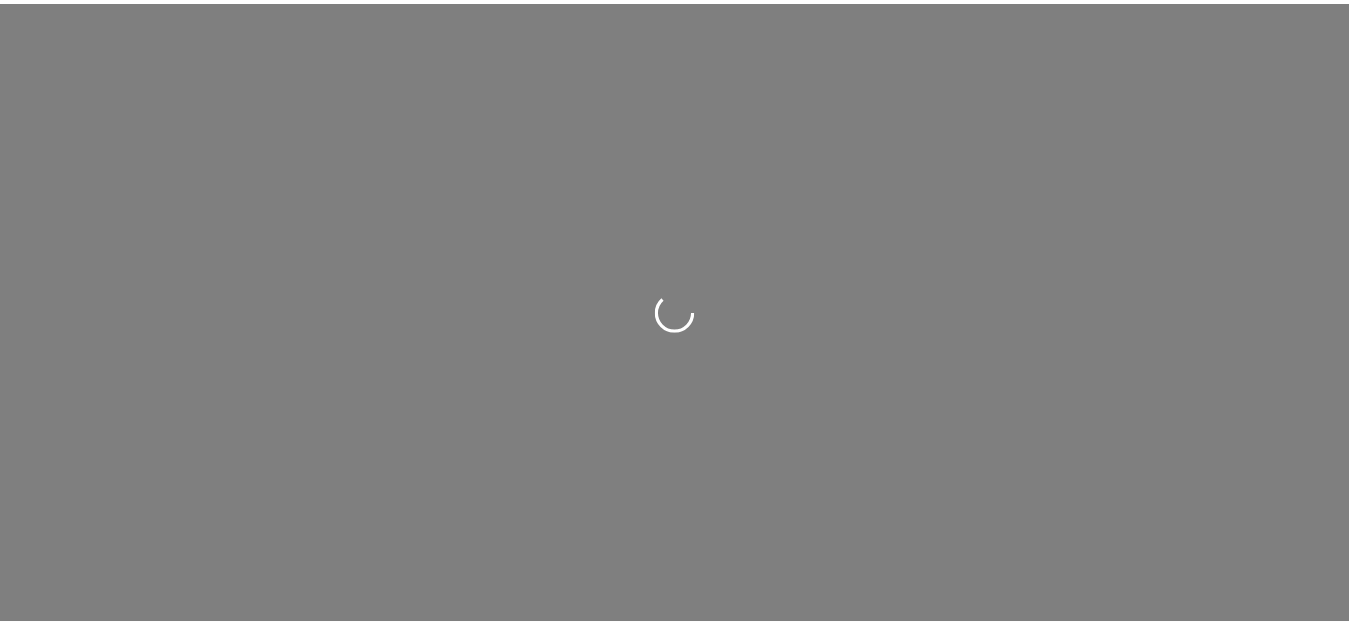 scroll, scrollTop: 0, scrollLeft: 0, axis: both 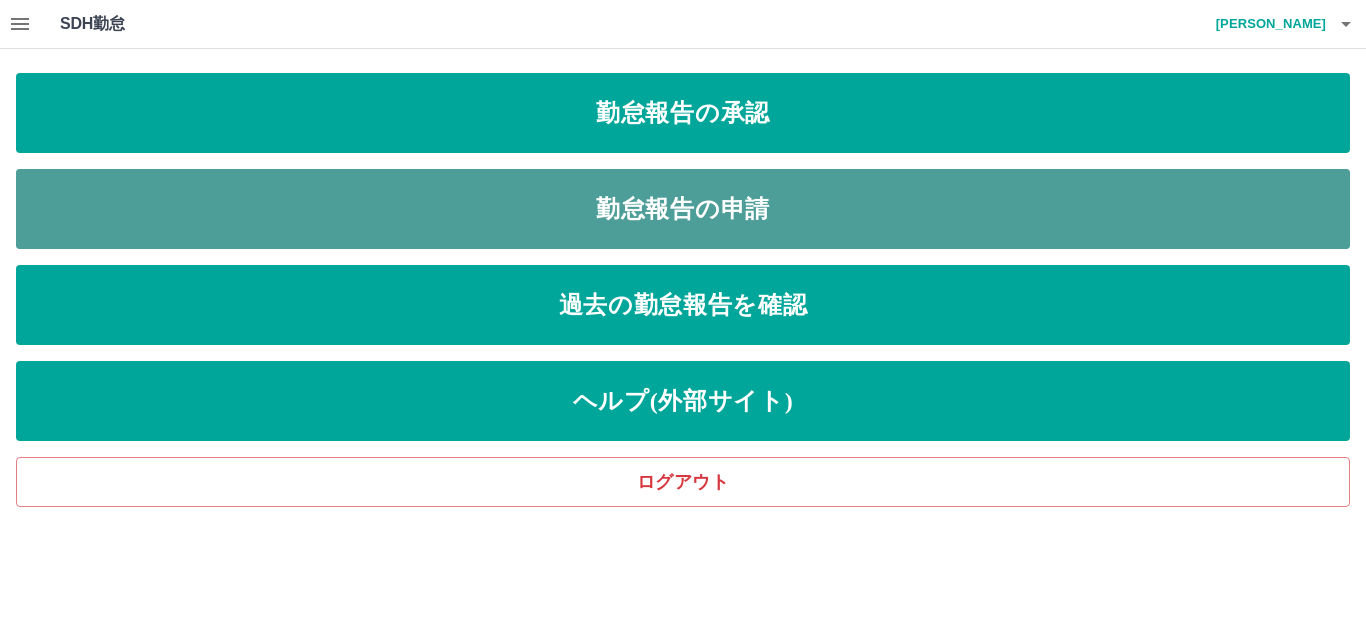 click on "勤怠報告の申請" at bounding box center [683, 209] 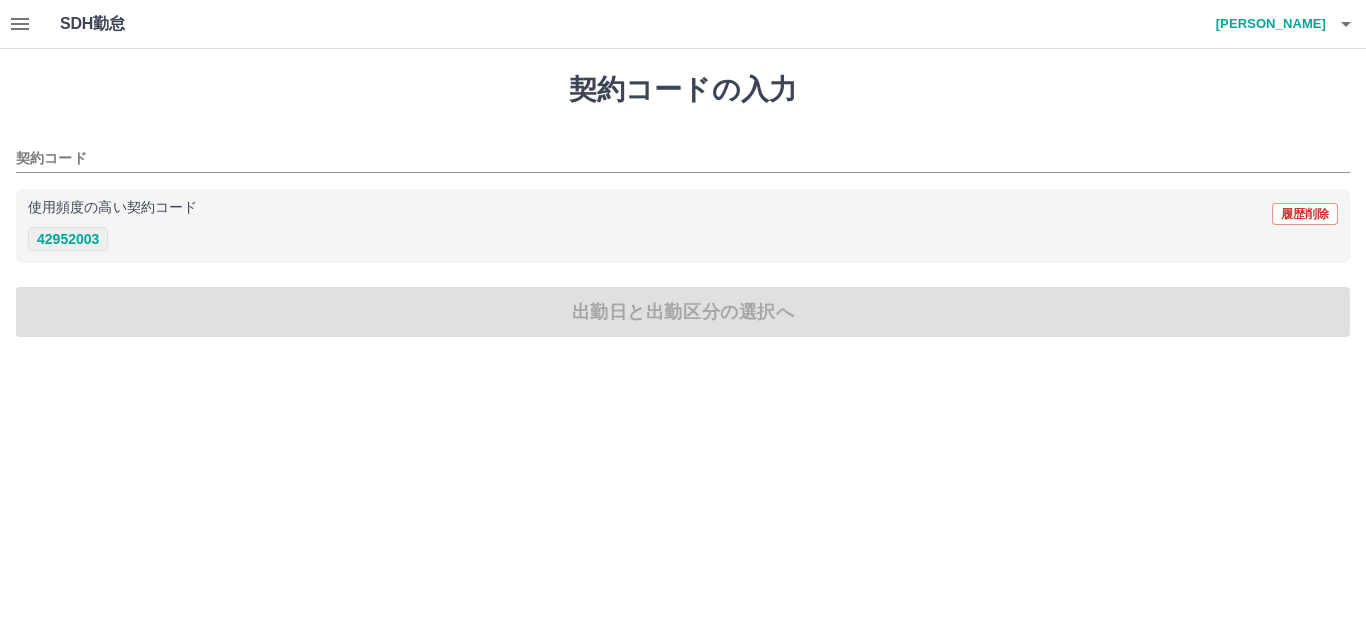 click on "42952003" at bounding box center (68, 239) 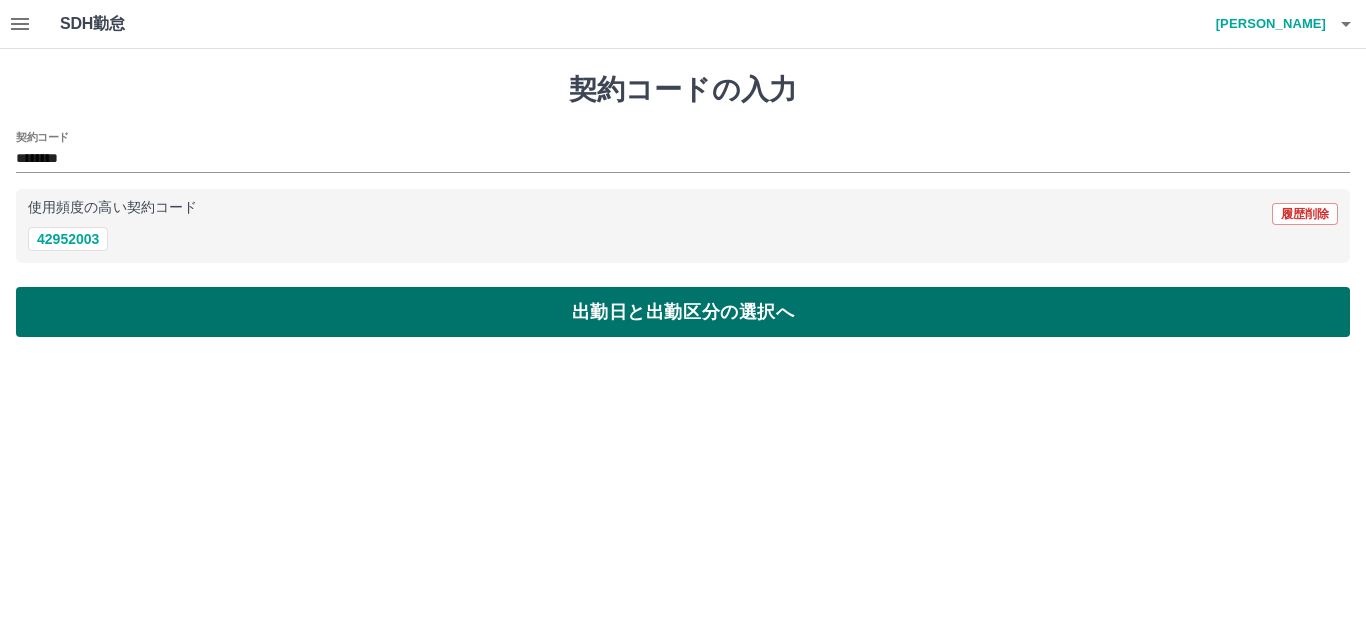 click on "出勤日と出勤区分の選択へ" at bounding box center [683, 312] 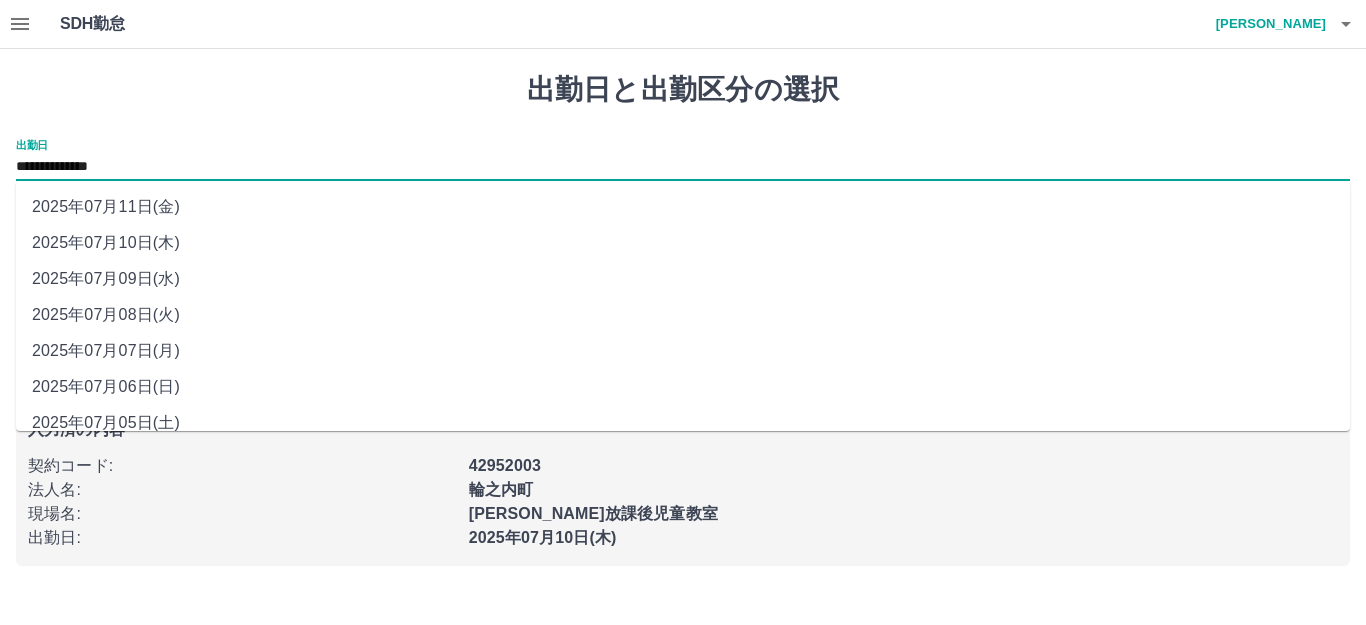 click on "**********" at bounding box center [683, 167] 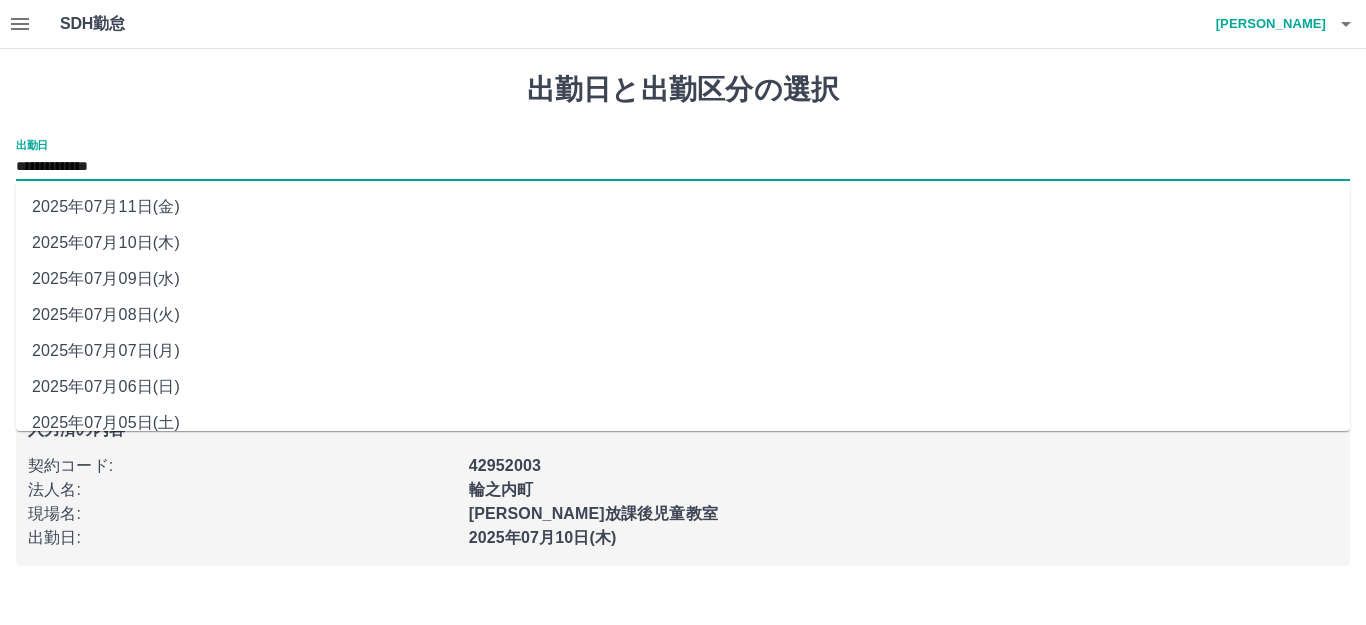 click on "2025年07月09日(水)" at bounding box center (683, 279) 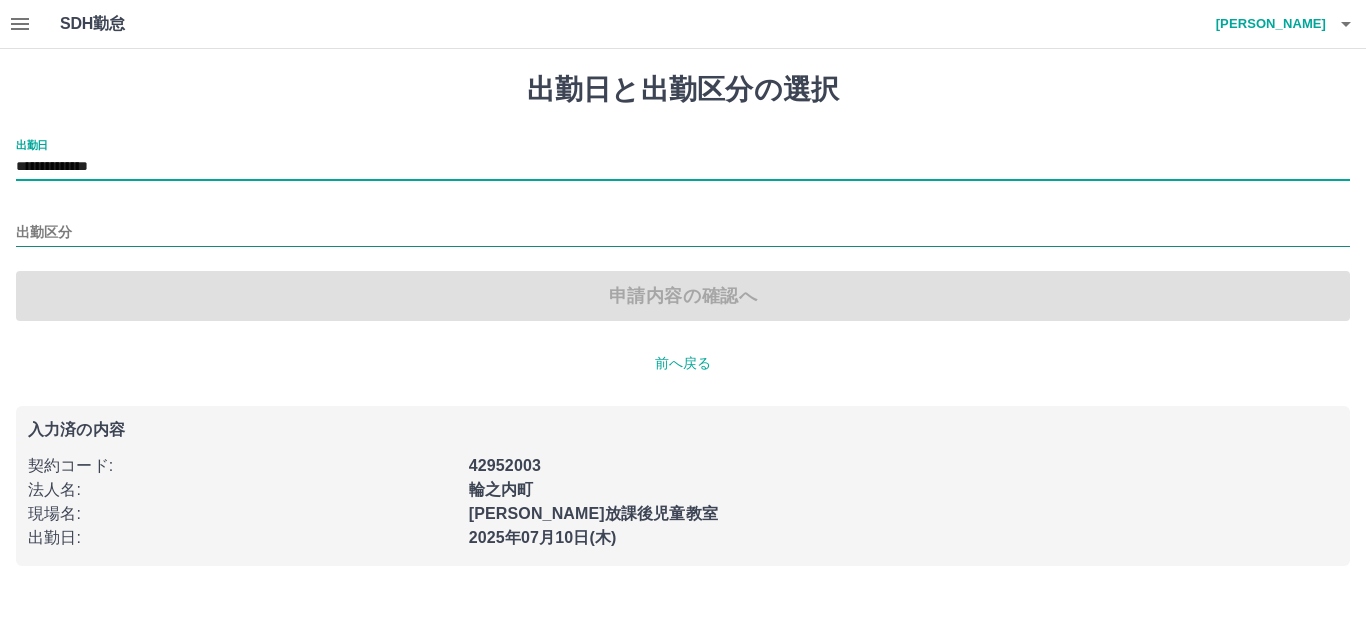 click on "出勤区分" at bounding box center (683, 233) 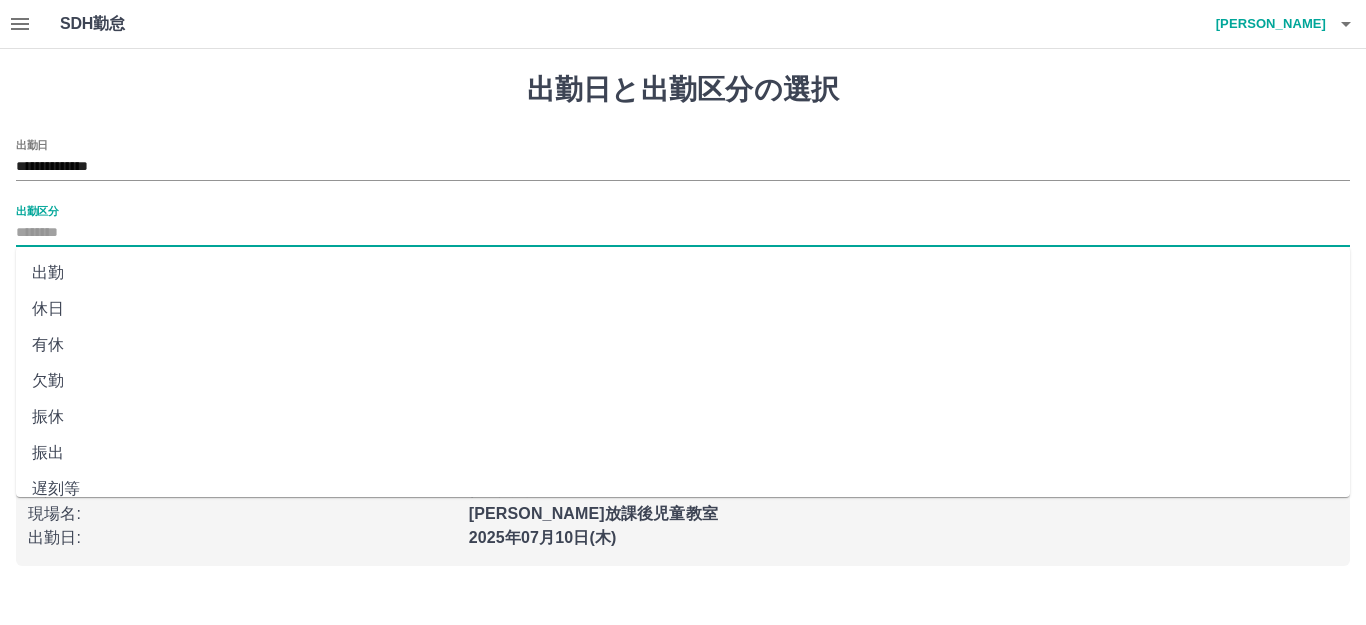 click on "休日" at bounding box center [683, 309] 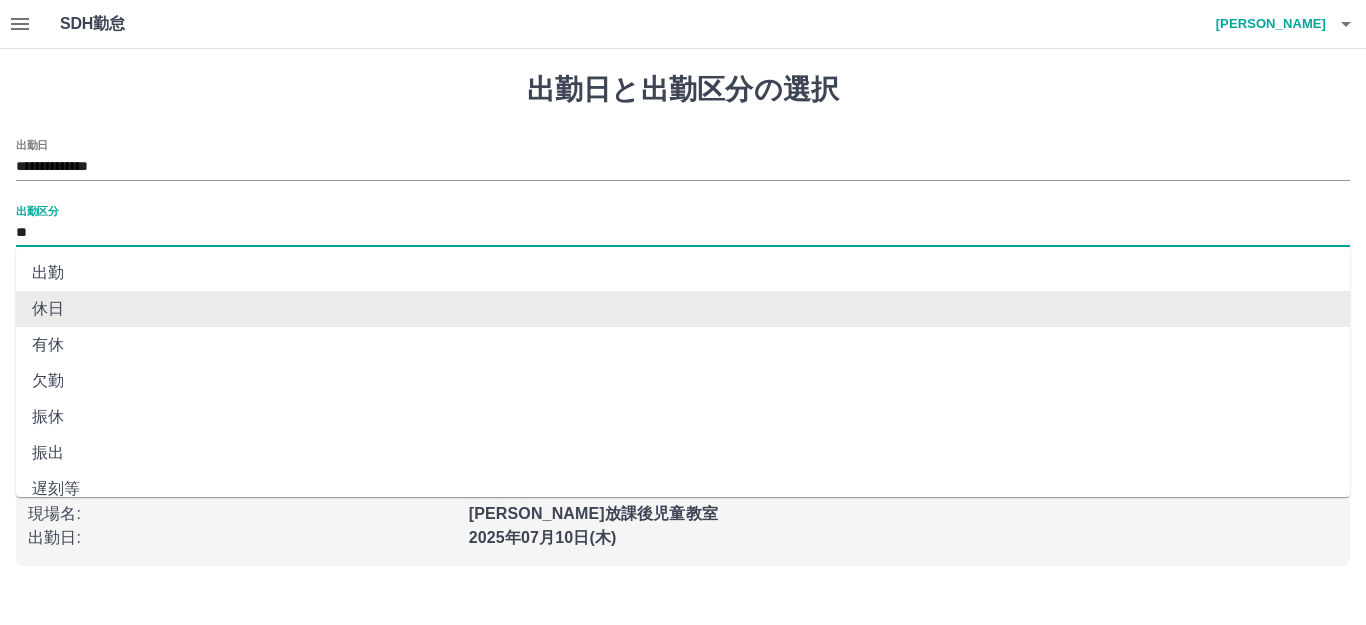 click on "**" at bounding box center [683, 233] 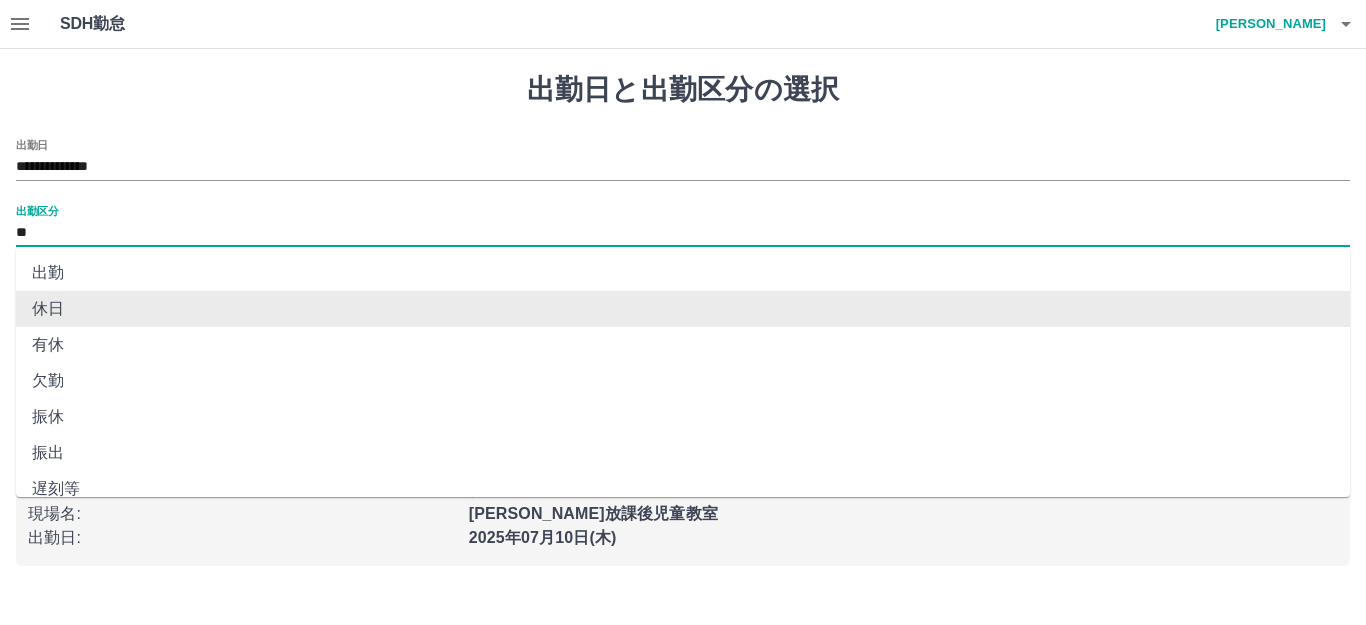 click on "休日" at bounding box center (683, 309) 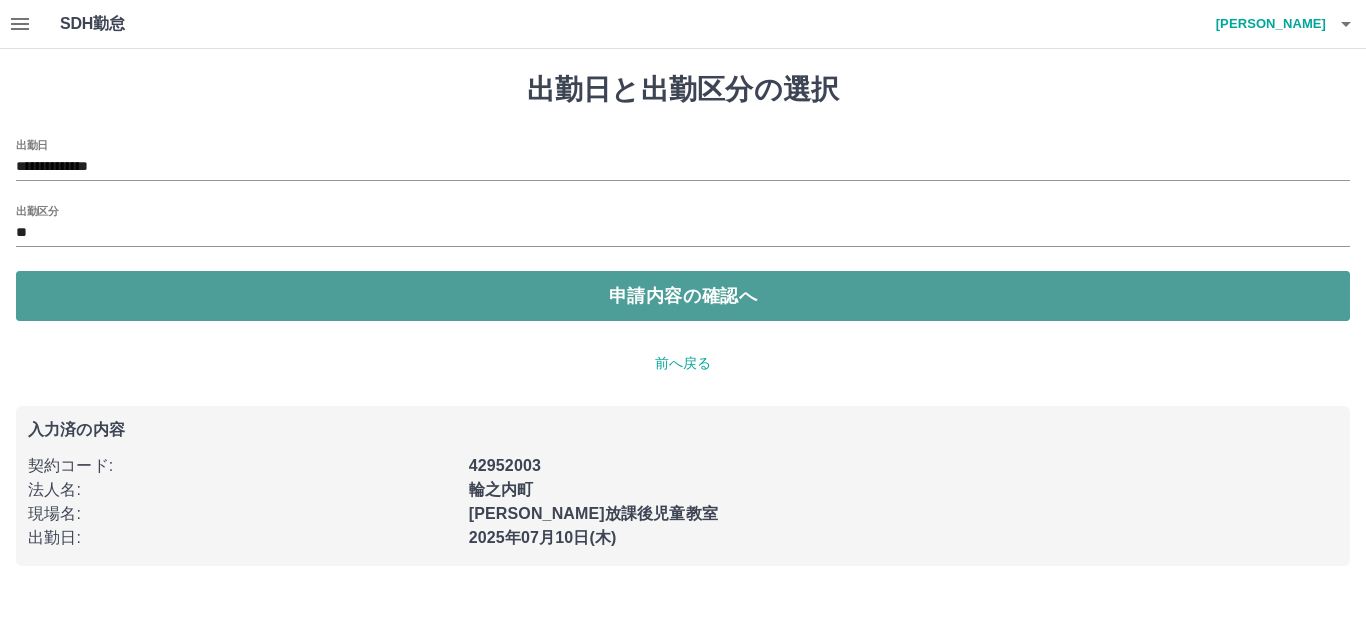 click on "申請内容の確認へ" at bounding box center (683, 296) 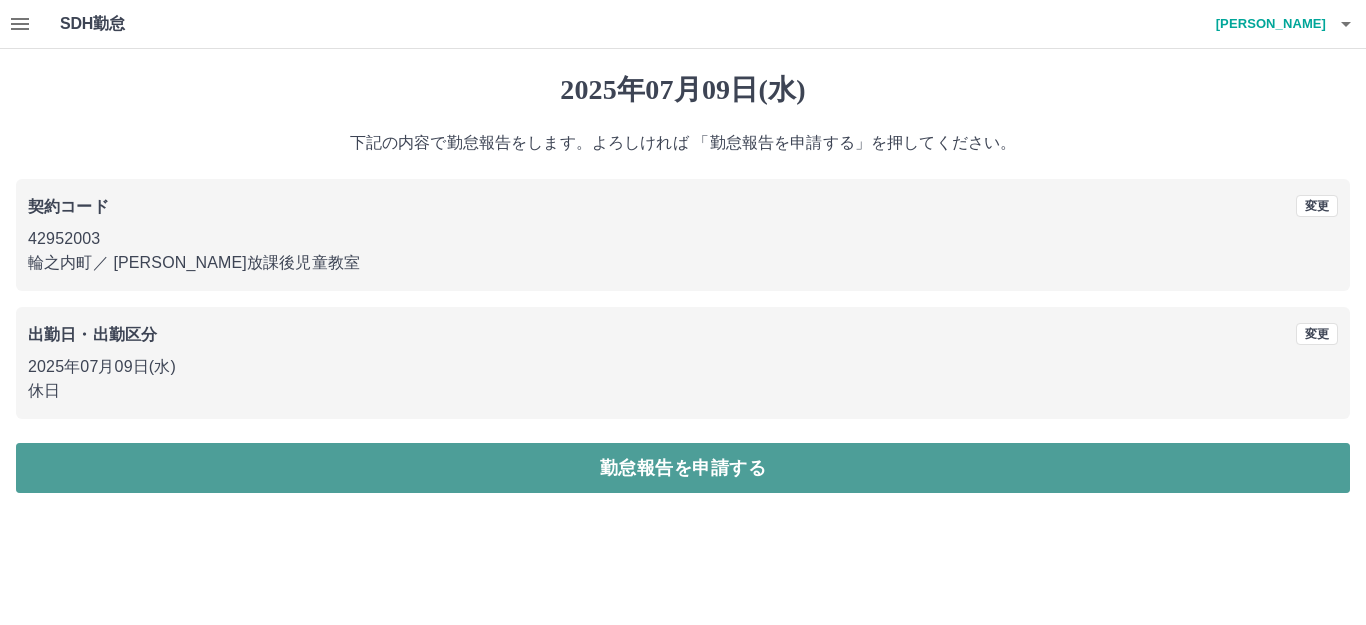 click on "勤怠報告を申請する" at bounding box center [683, 468] 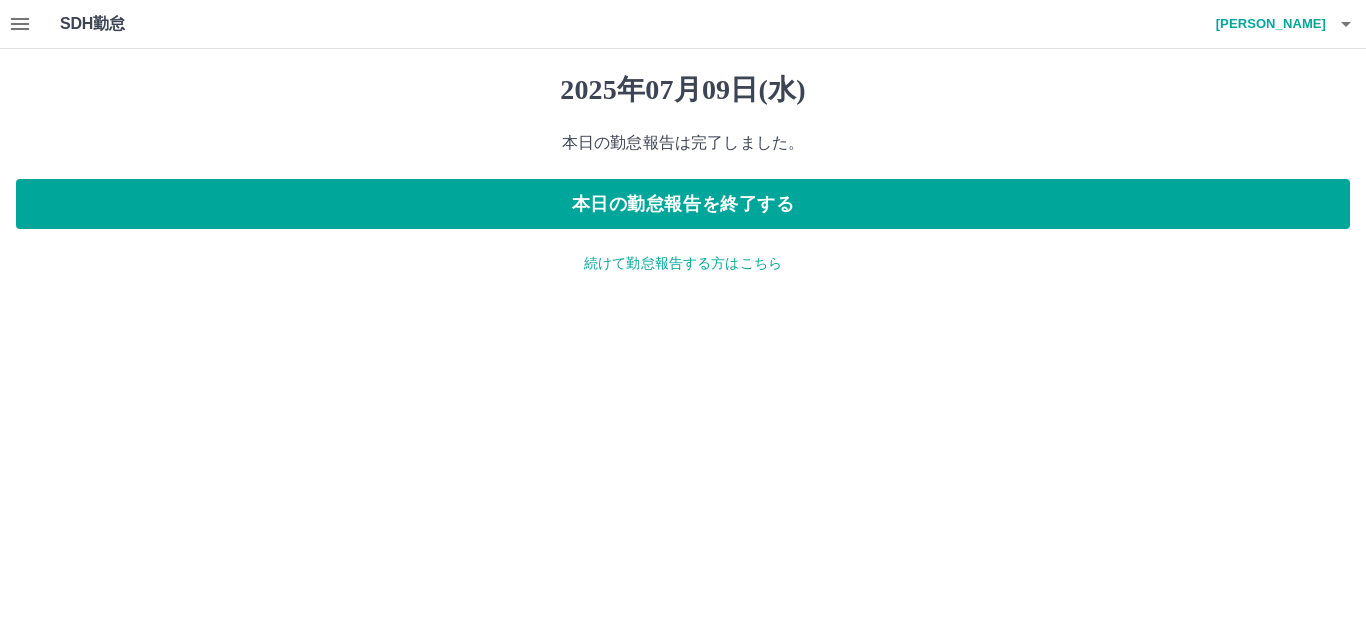 click on "続けて勤怠報告する方はこちら" at bounding box center [683, 263] 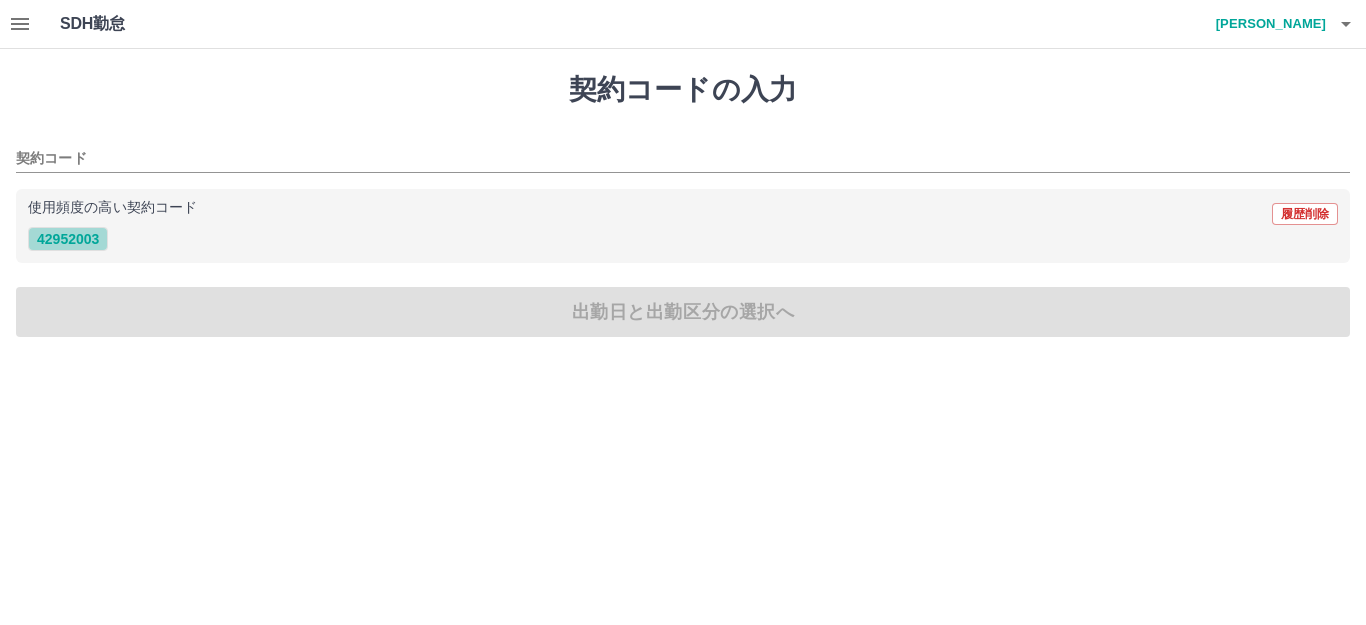 click on "42952003" at bounding box center [68, 239] 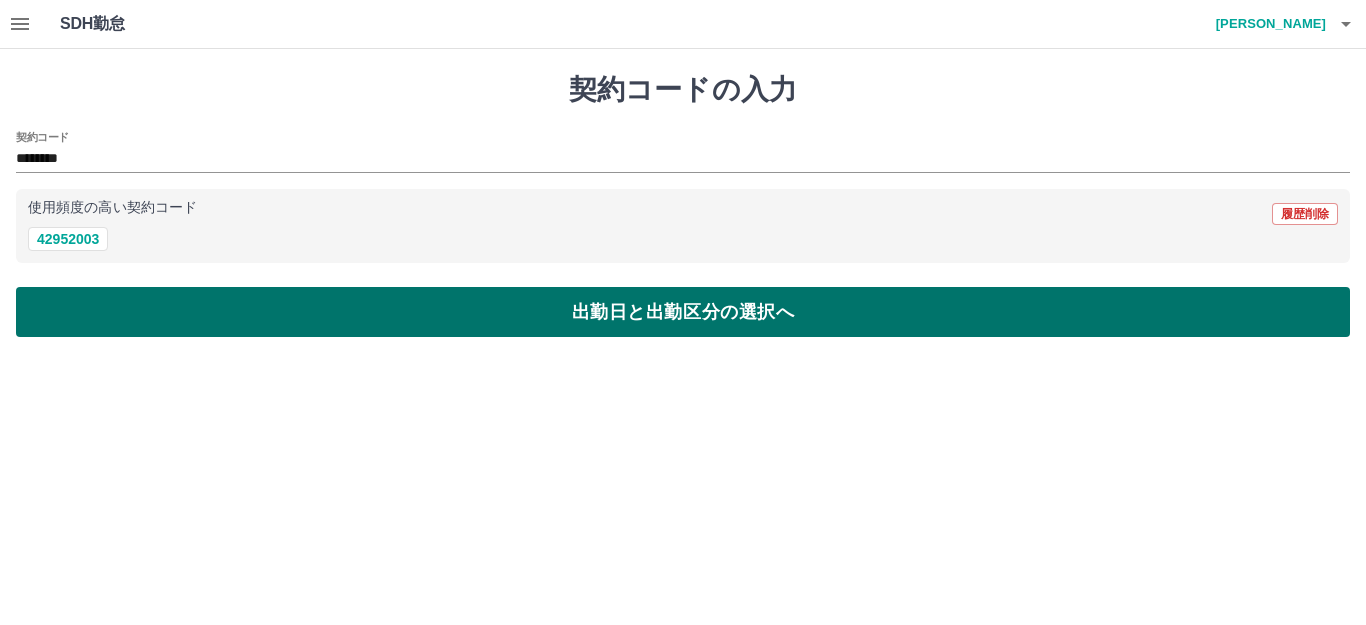 click on "出勤日と出勤区分の選択へ" at bounding box center [683, 312] 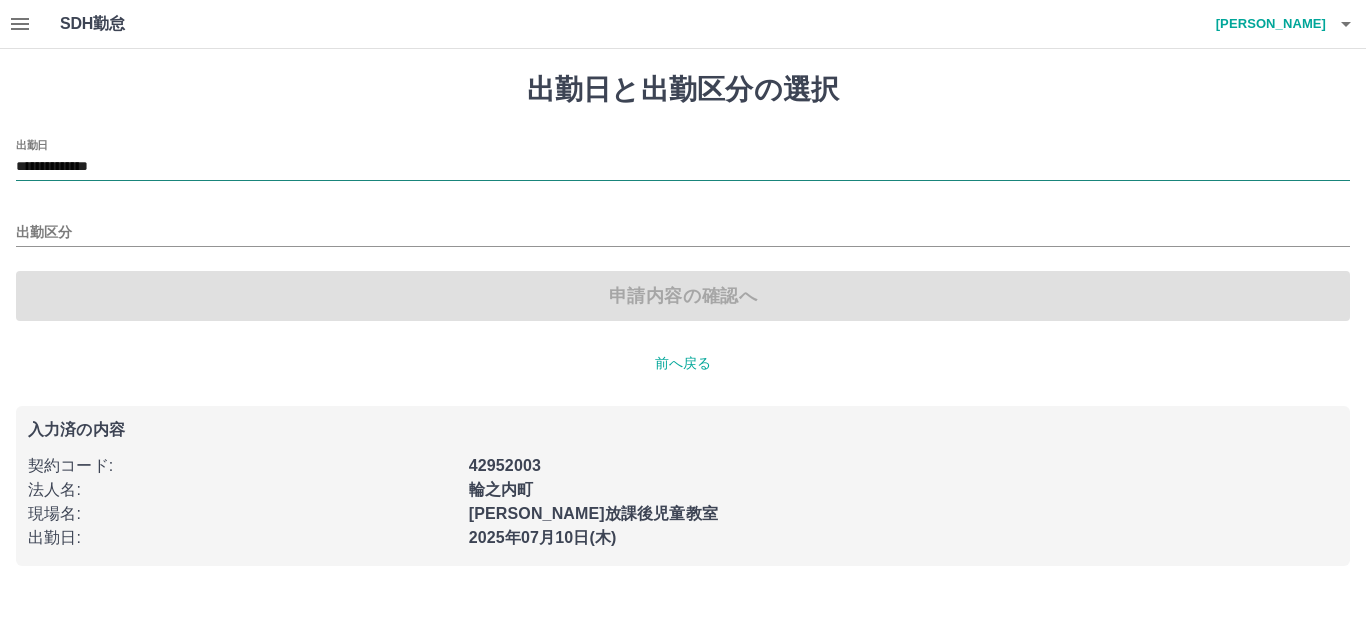 click on "**********" at bounding box center (683, 167) 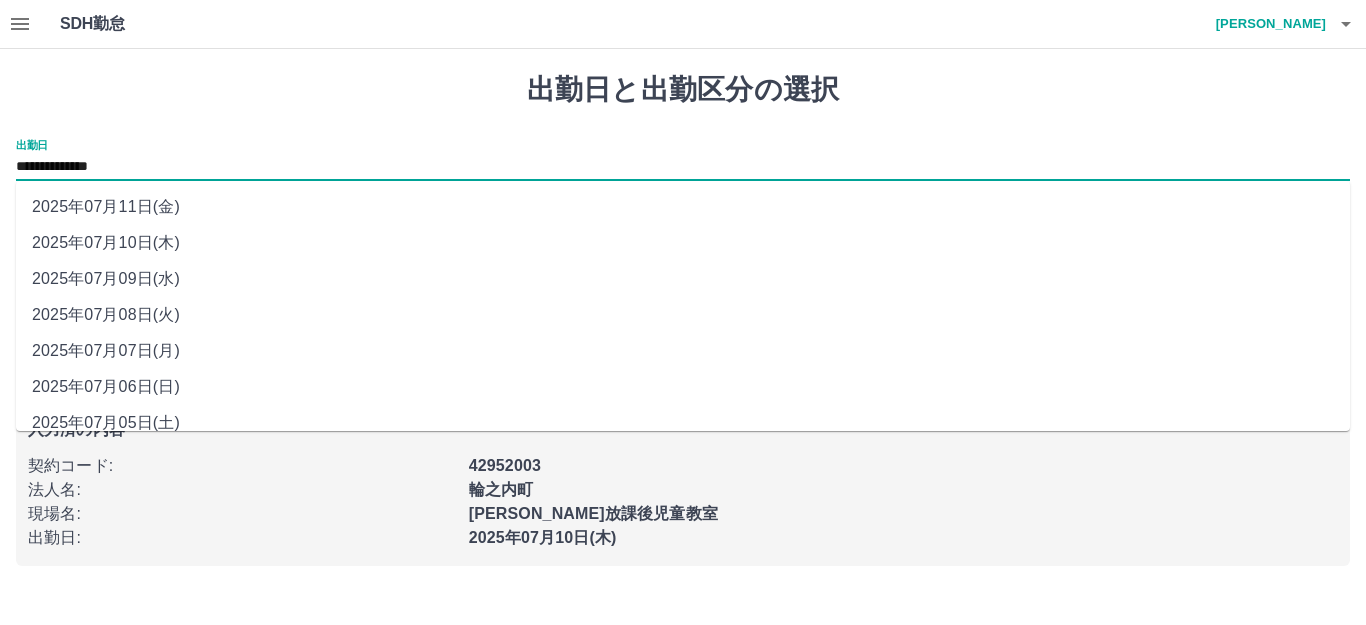click on "2025年07月10日(木)" at bounding box center (683, 243) 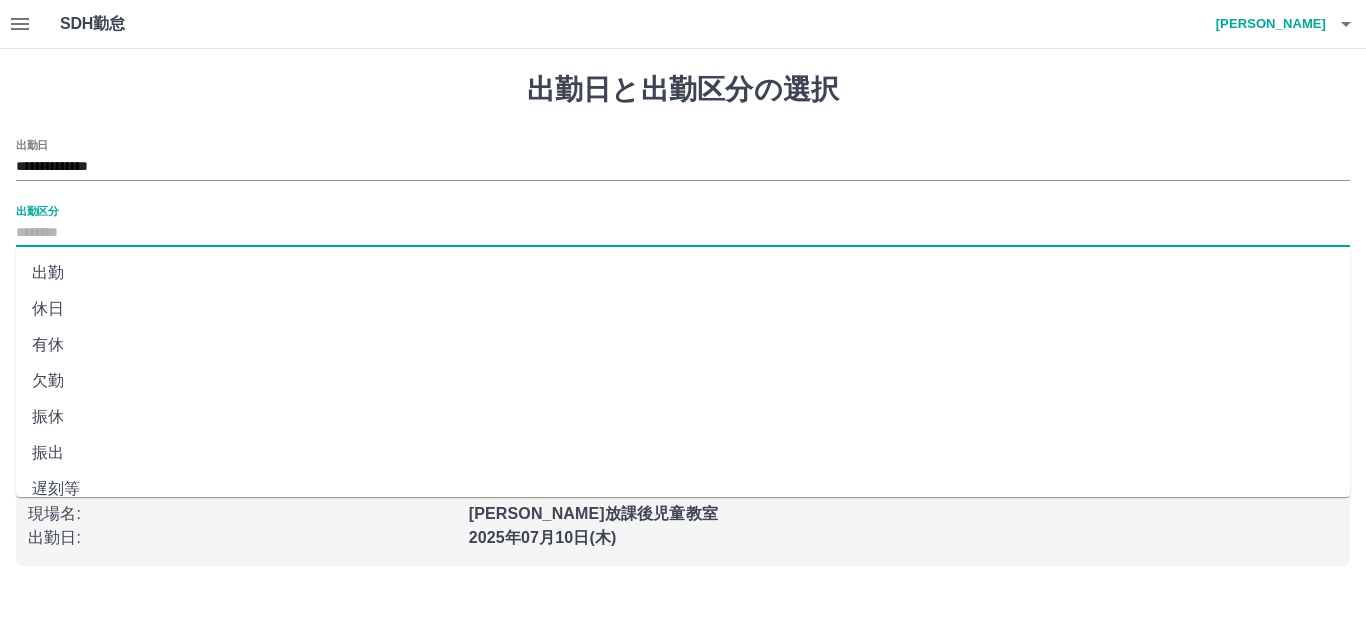 click on "出勤区分" at bounding box center (683, 233) 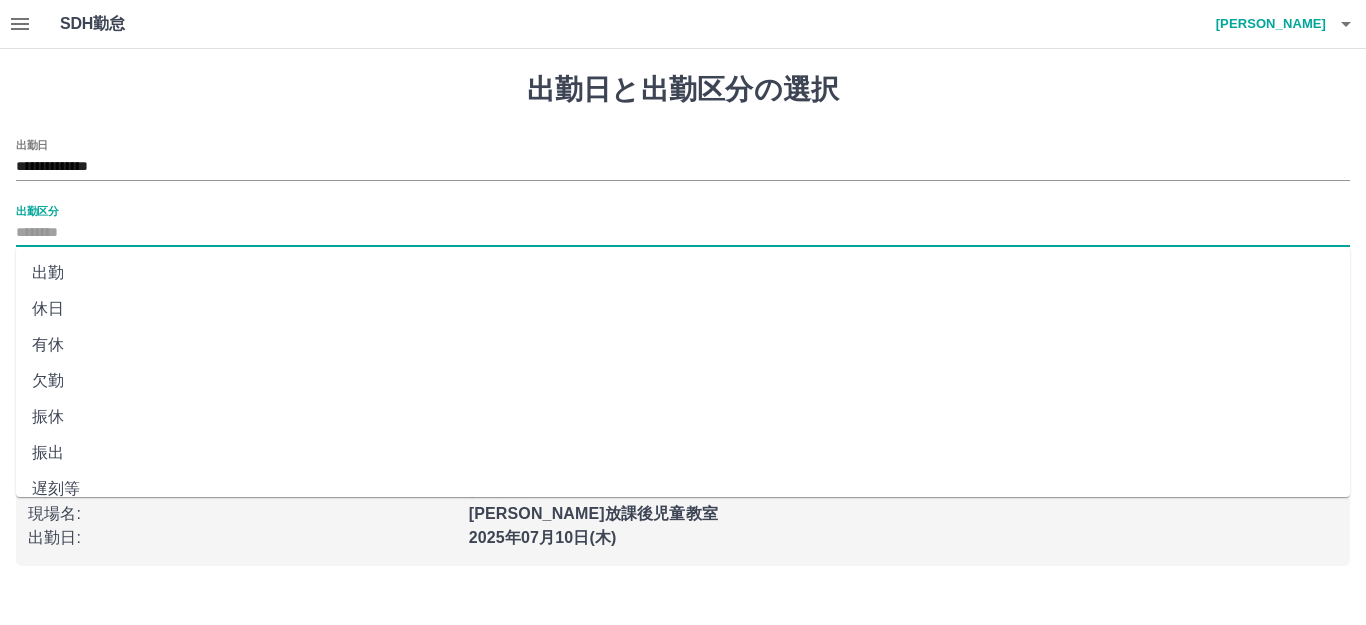 click on "出勤" at bounding box center [683, 273] 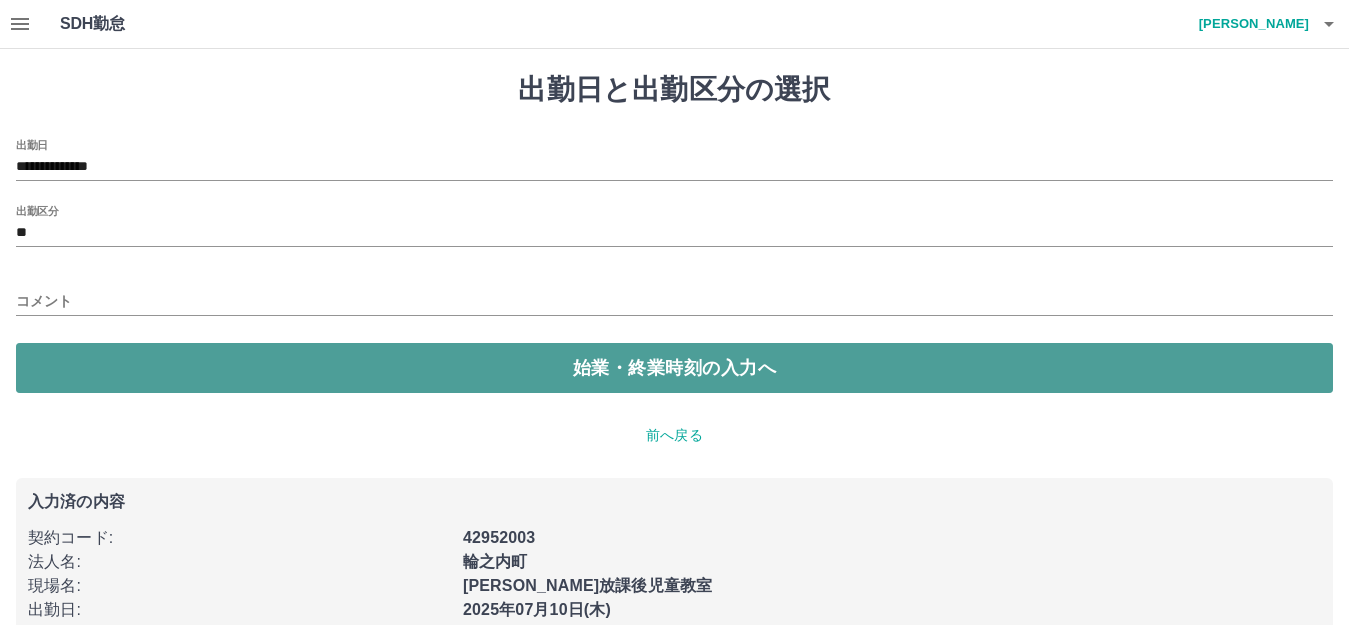 click on "始業・終業時刻の入力へ" at bounding box center [674, 368] 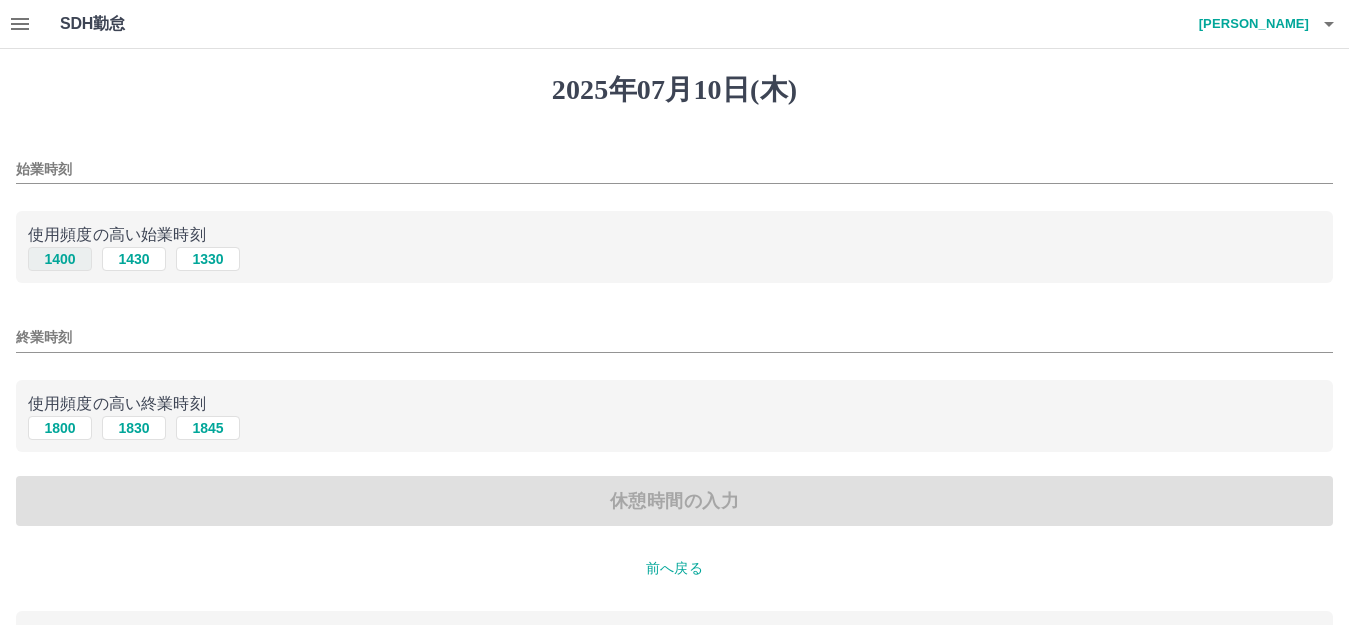 click on "1400" at bounding box center (60, 259) 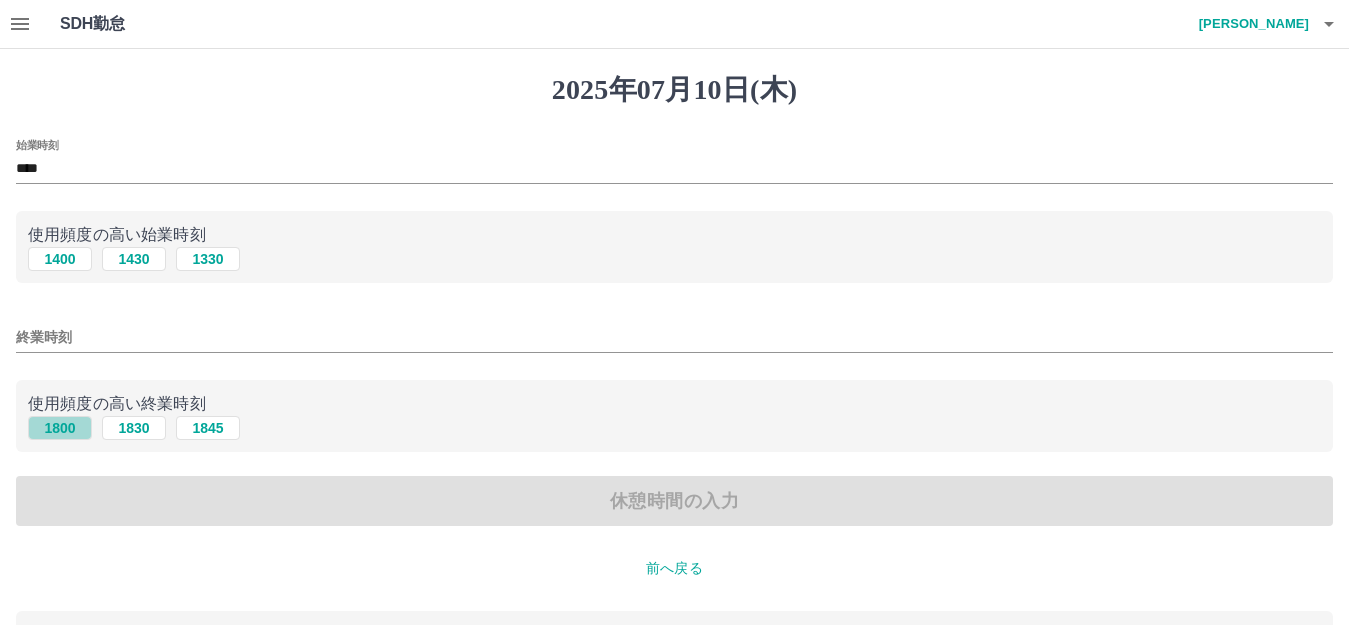 click on "1800" at bounding box center [60, 428] 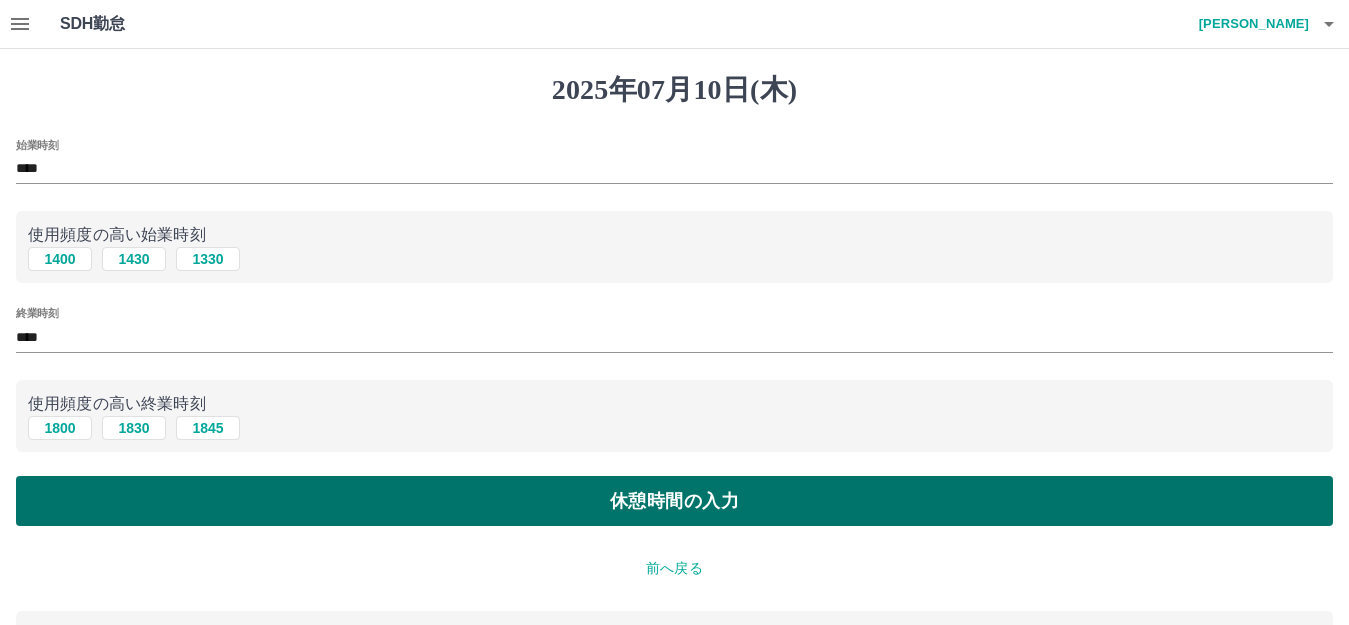 click on "休憩時間の入力" at bounding box center [674, 501] 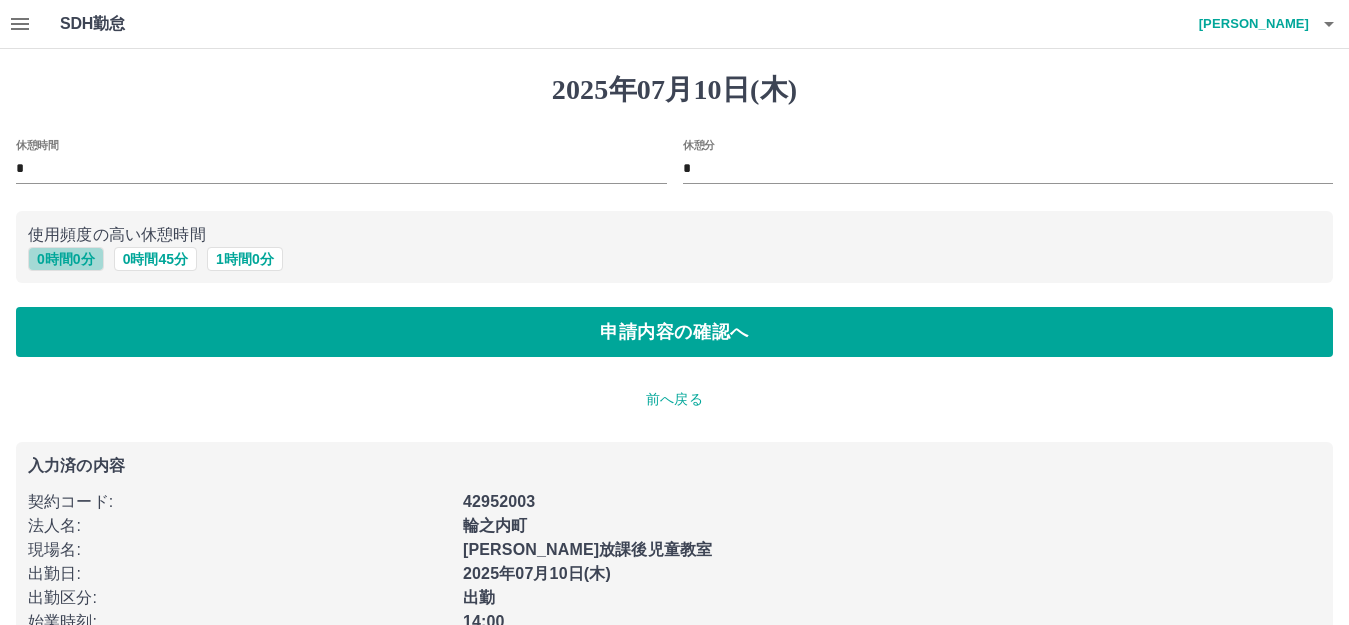 click on "0 時間 0 分" at bounding box center (66, 259) 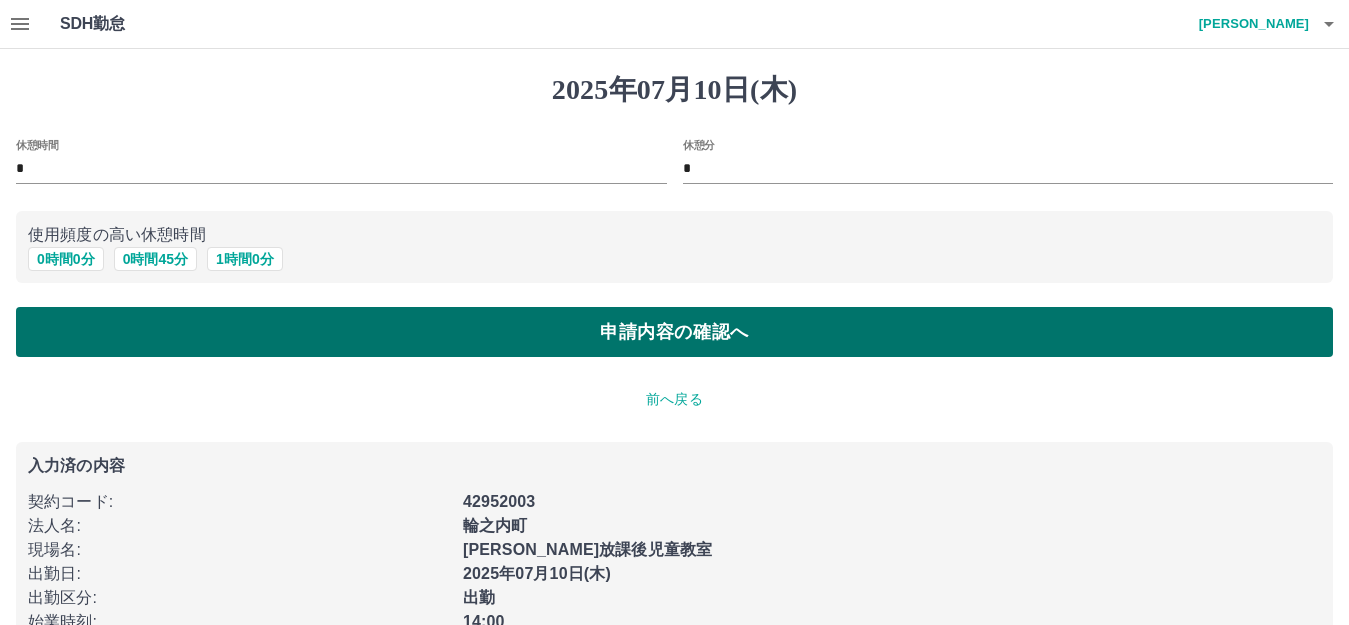 click on "申請内容の確認へ" at bounding box center (674, 332) 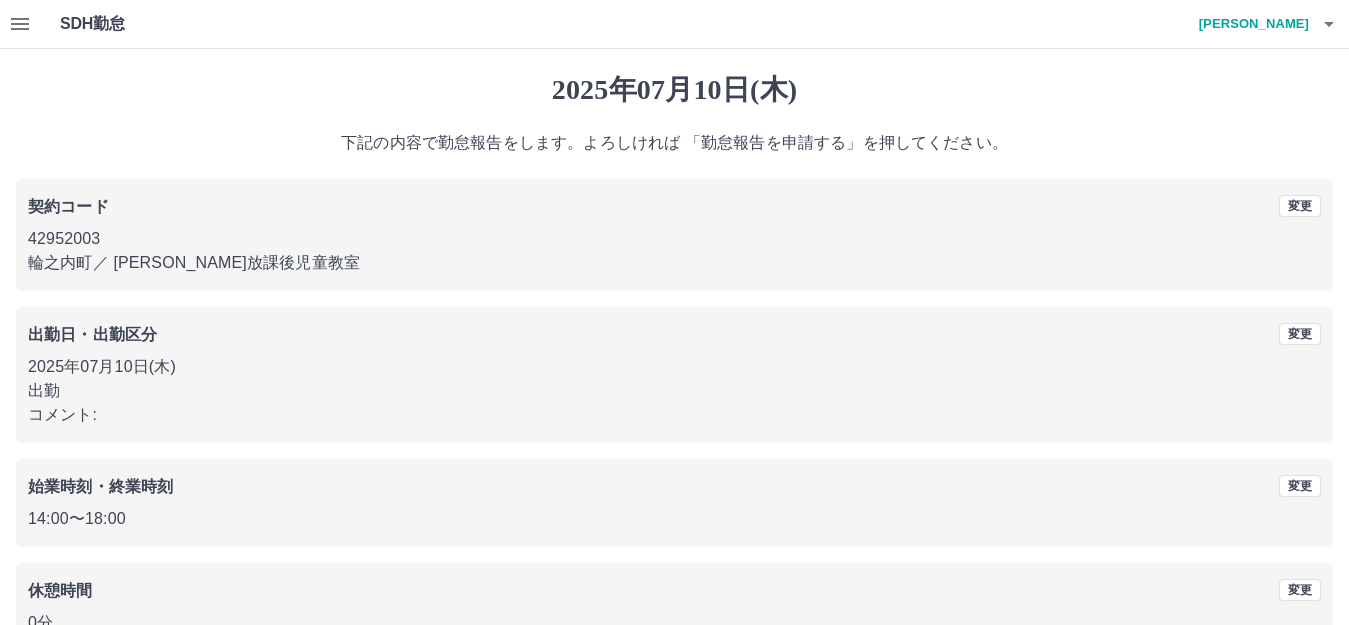 scroll, scrollTop: 124, scrollLeft: 0, axis: vertical 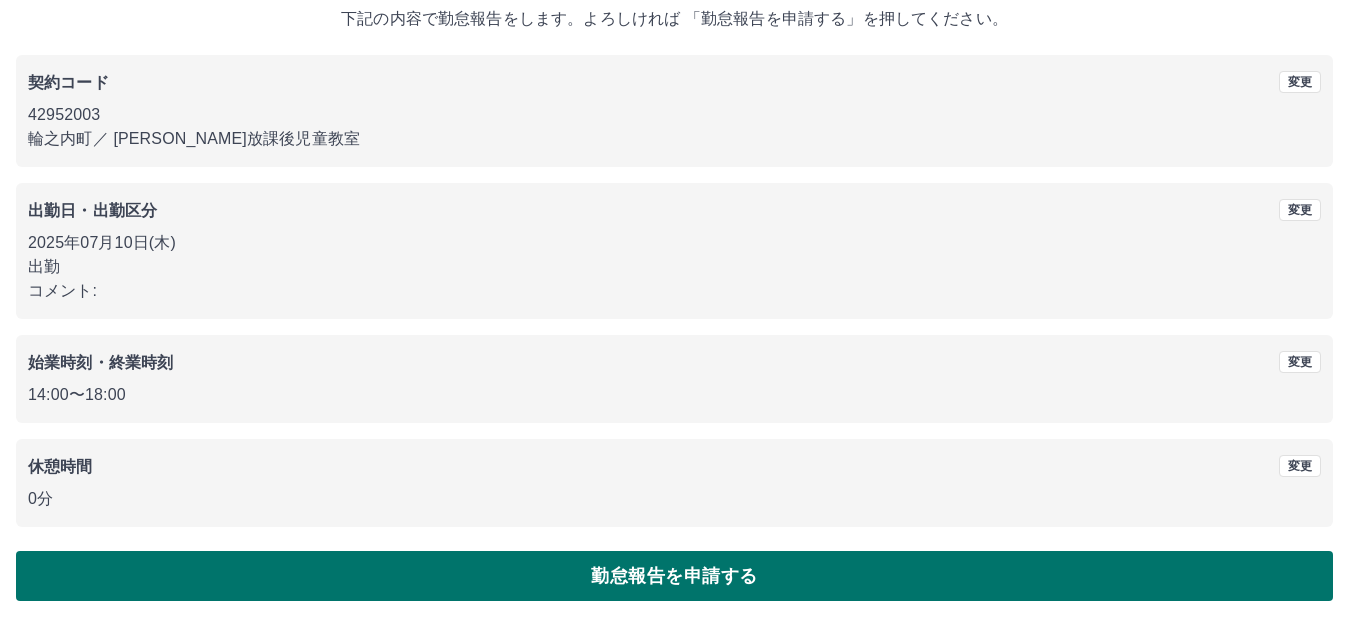 click on "勤怠報告を申請する" at bounding box center [674, 576] 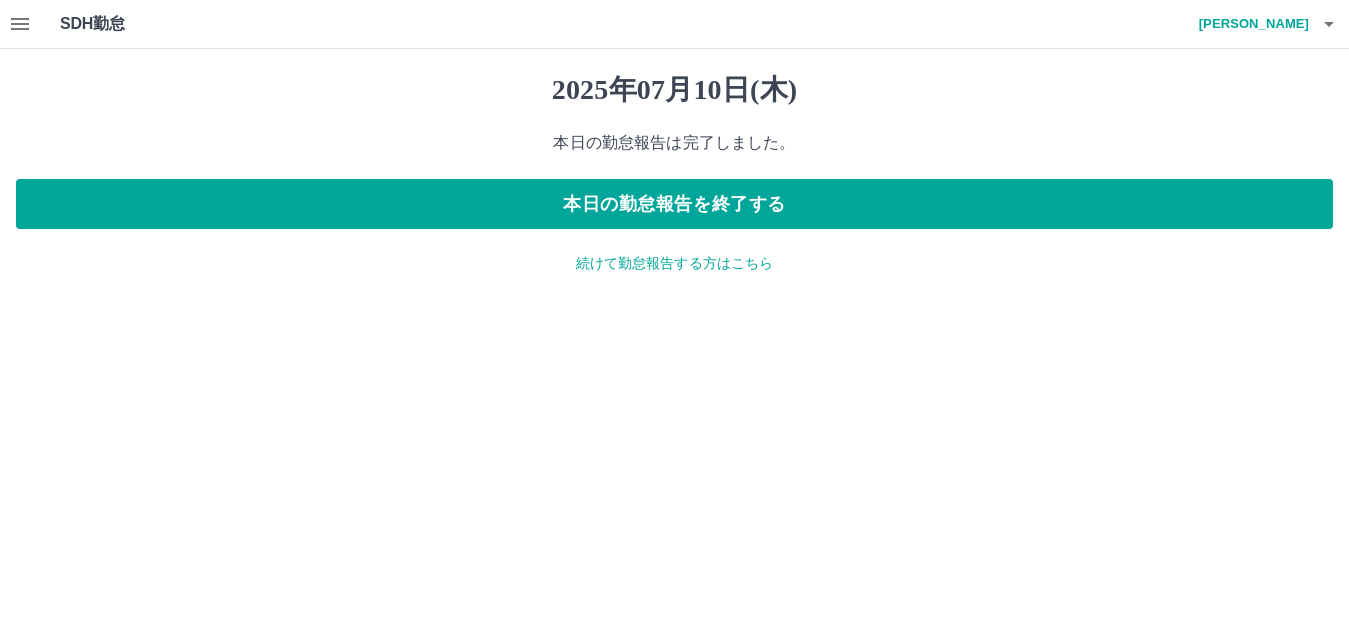 scroll, scrollTop: 0, scrollLeft: 0, axis: both 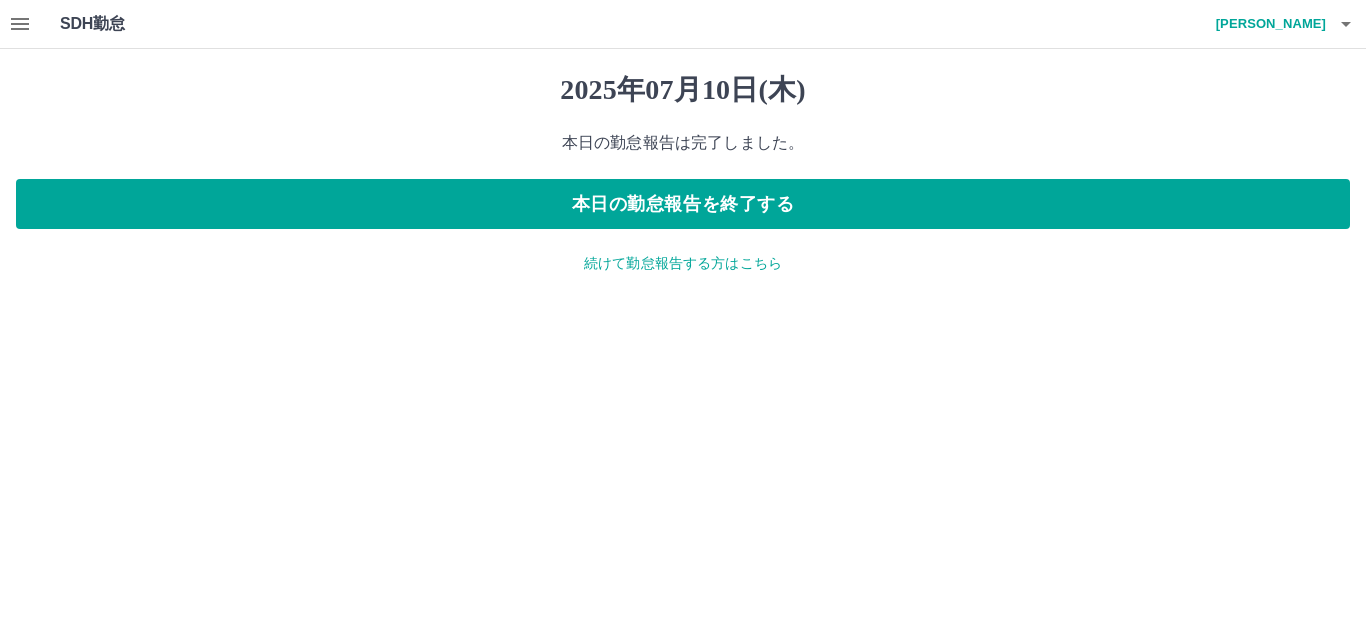 click at bounding box center (20, 24) 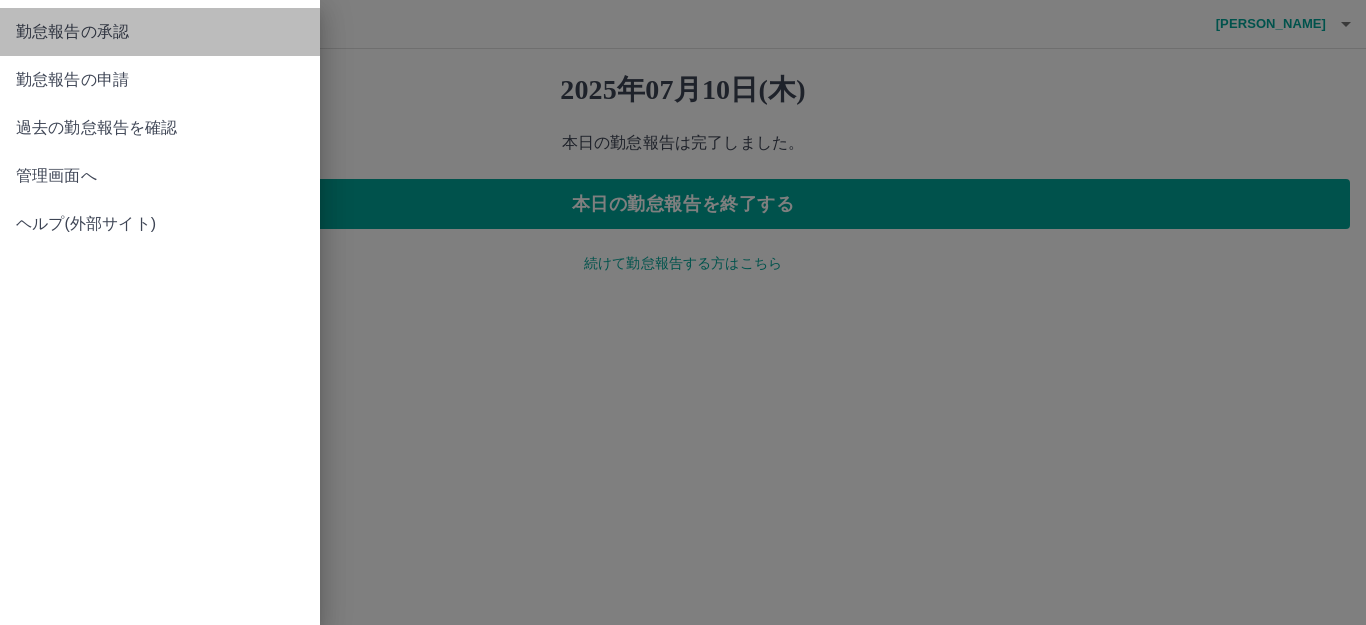 click on "勤怠報告の承認" at bounding box center (160, 32) 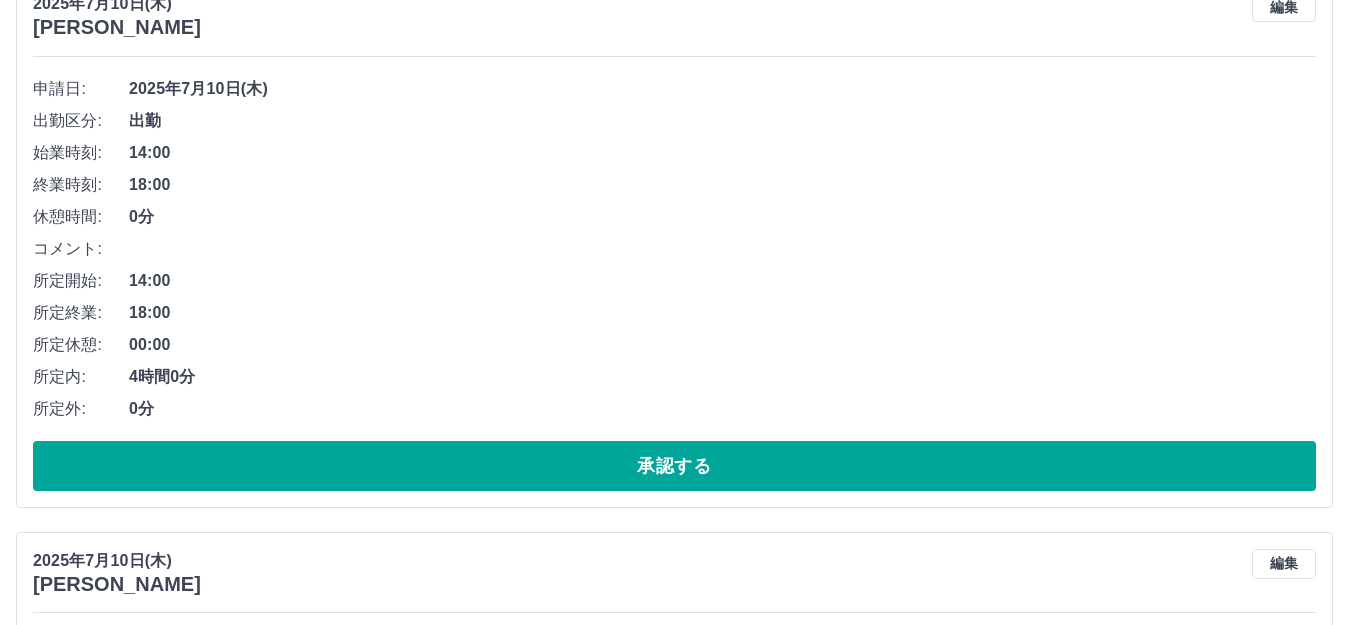 scroll, scrollTop: 1000, scrollLeft: 0, axis: vertical 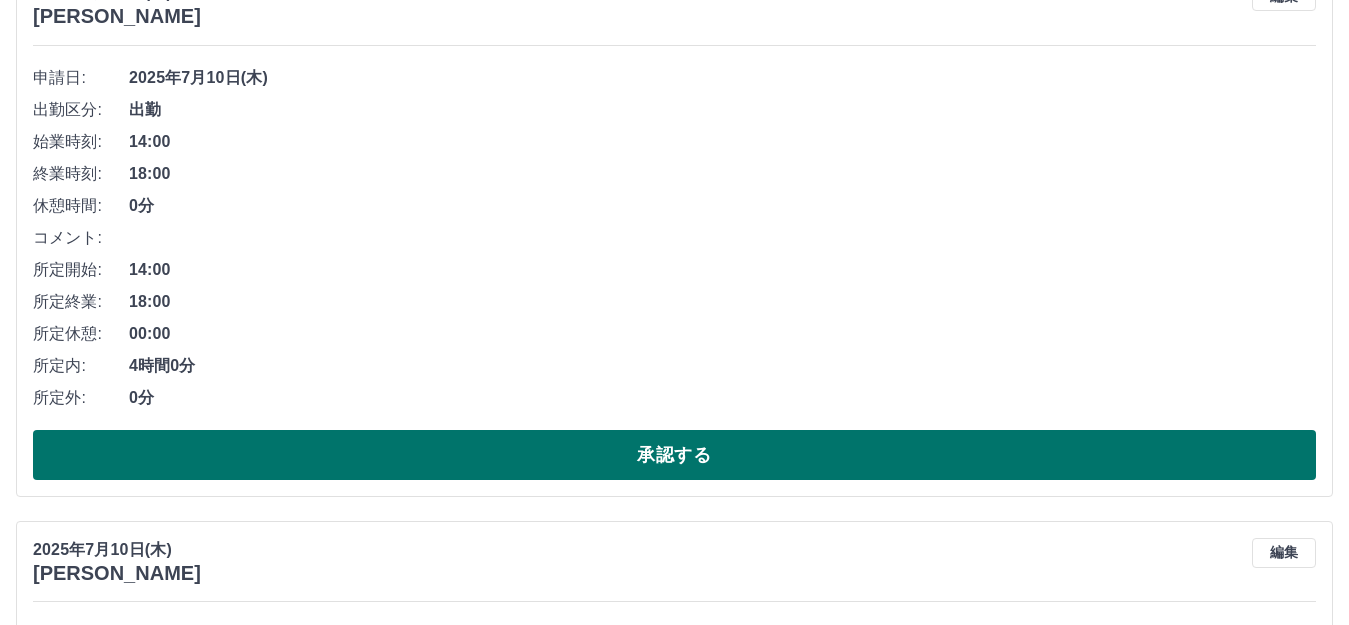 click on "承認する" at bounding box center (674, 455) 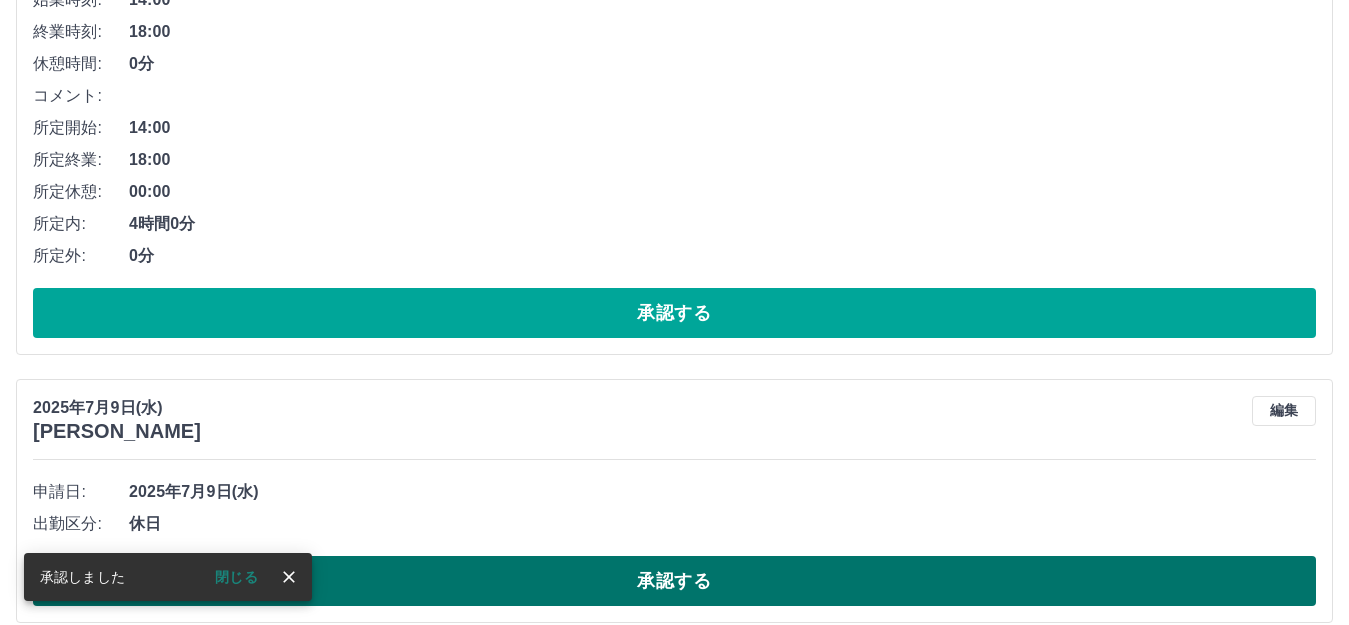 scroll, scrollTop: 3143, scrollLeft: 0, axis: vertical 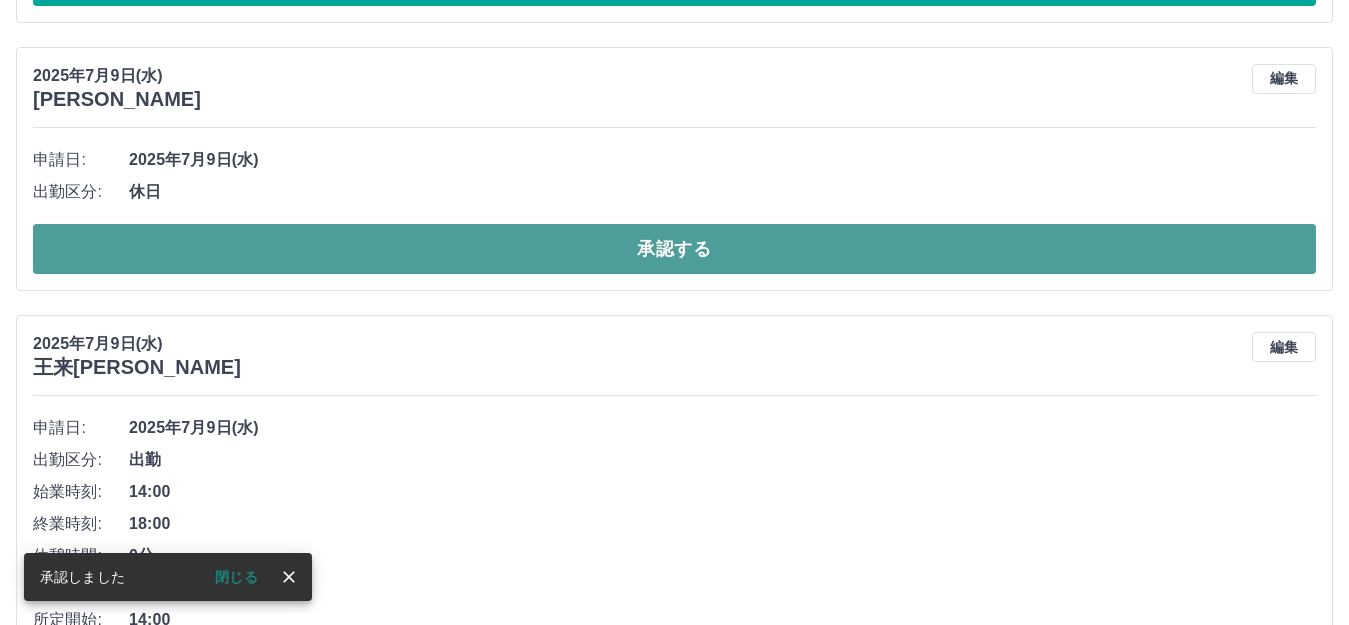 click on "承認する" at bounding box center [674, 249] 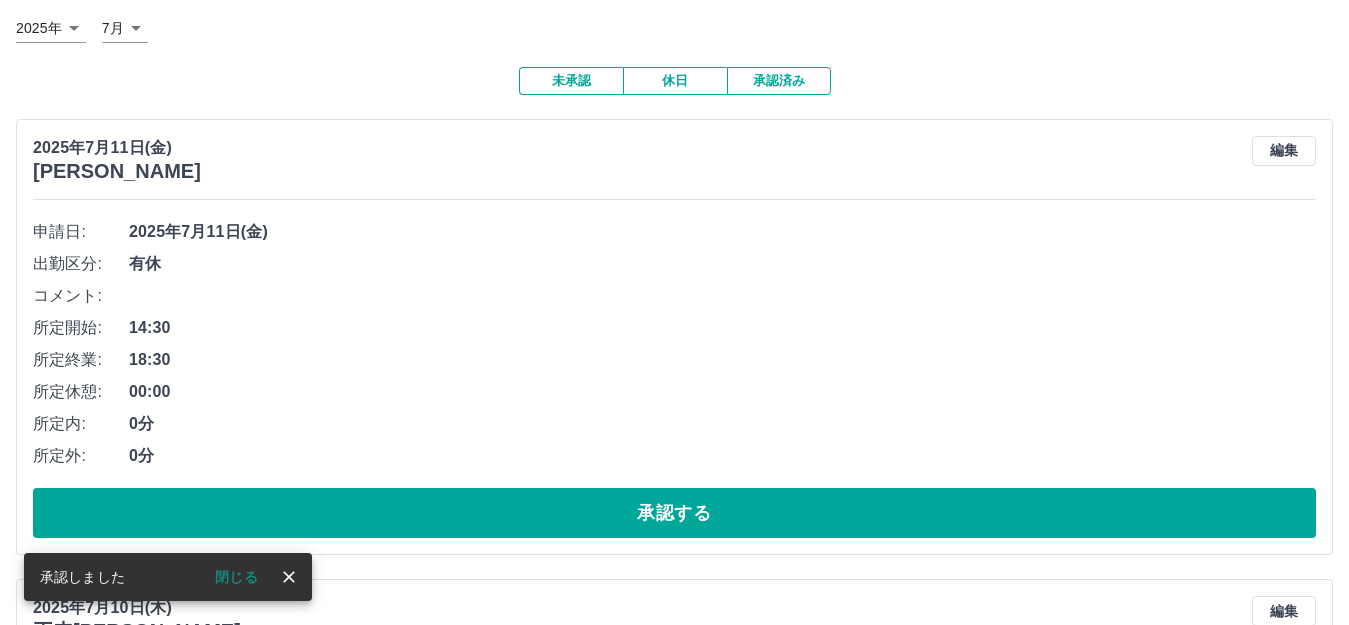 scroll, scrollTop: 200, scrollLeft: 0, axis: vertical 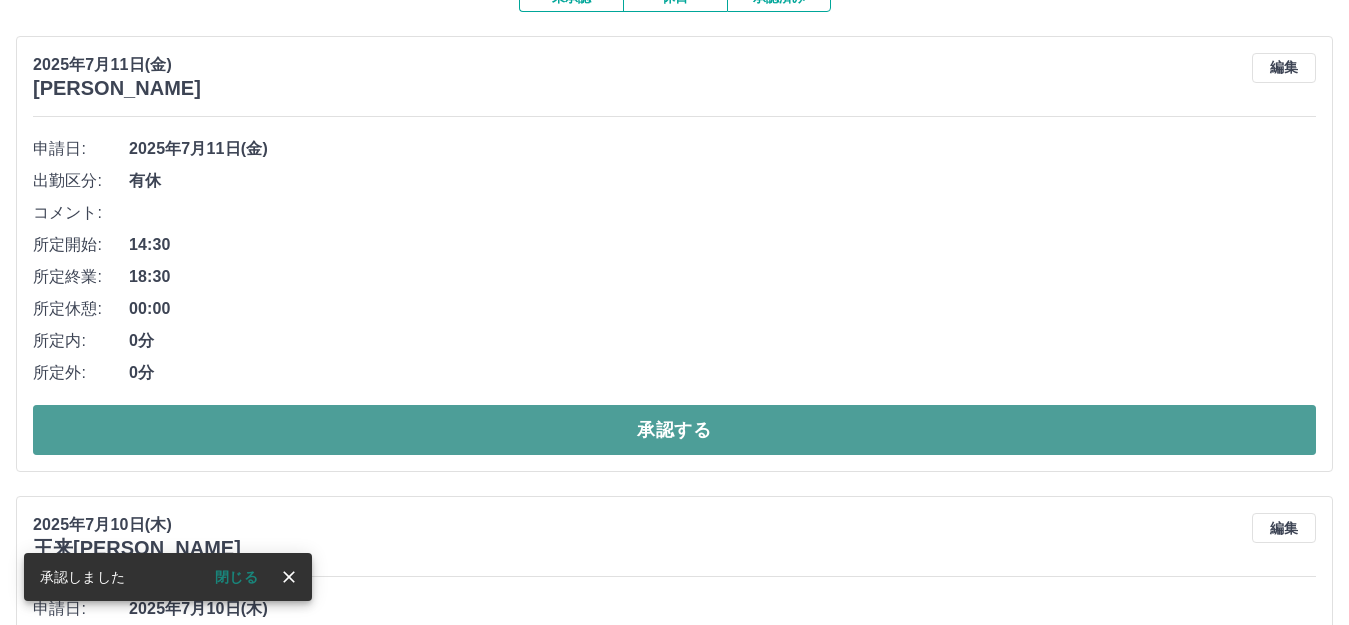 click on "承認する" at bounding box center (674, 430) 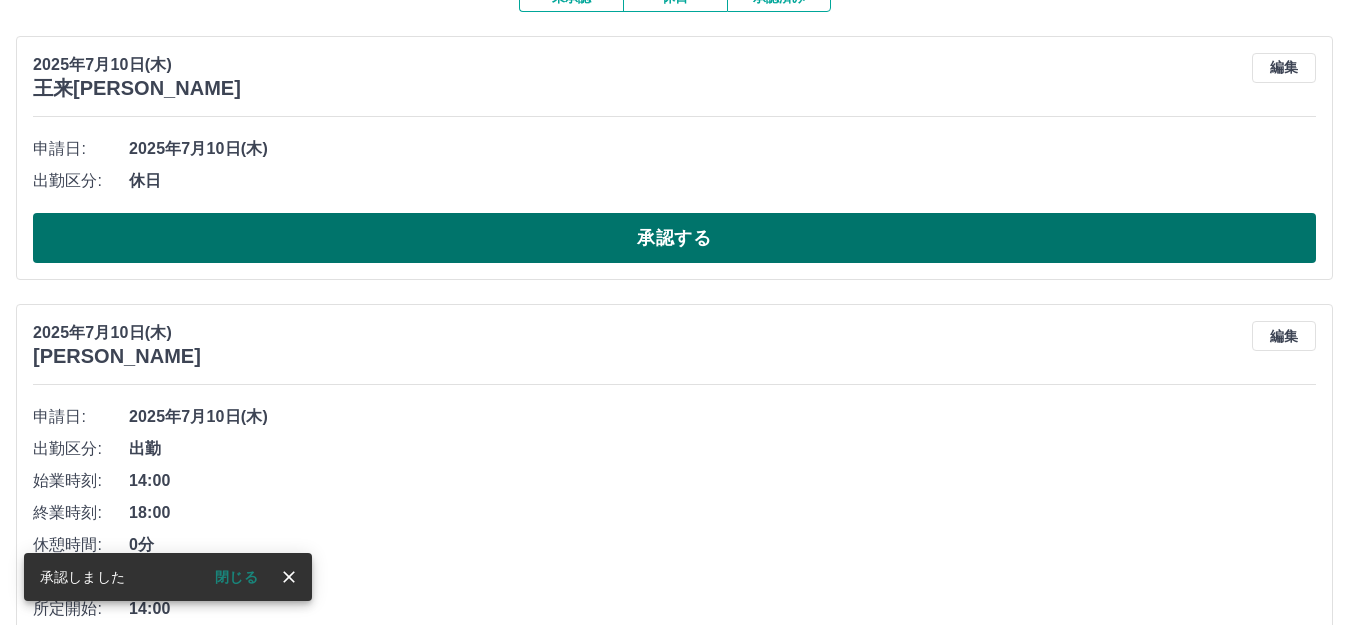 scroll, scrollTop: 500, scrollLeft: 0, axis: vertical 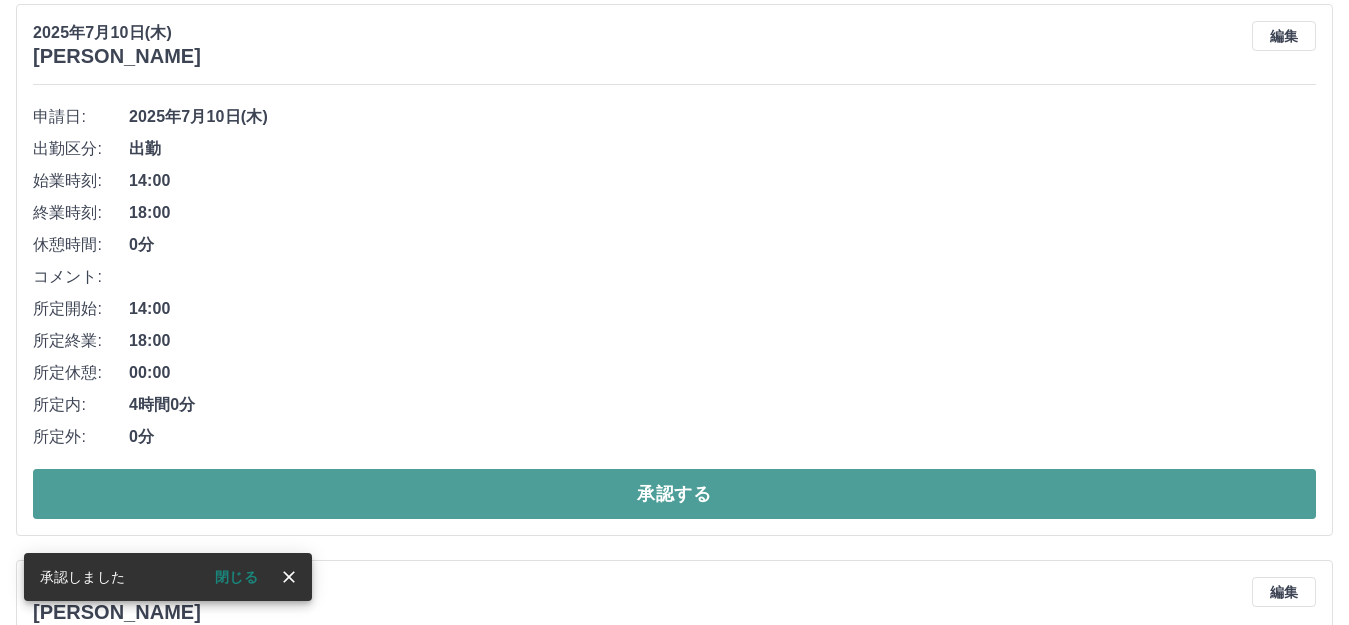 click on "承認する" at bounding box center [674, 494] 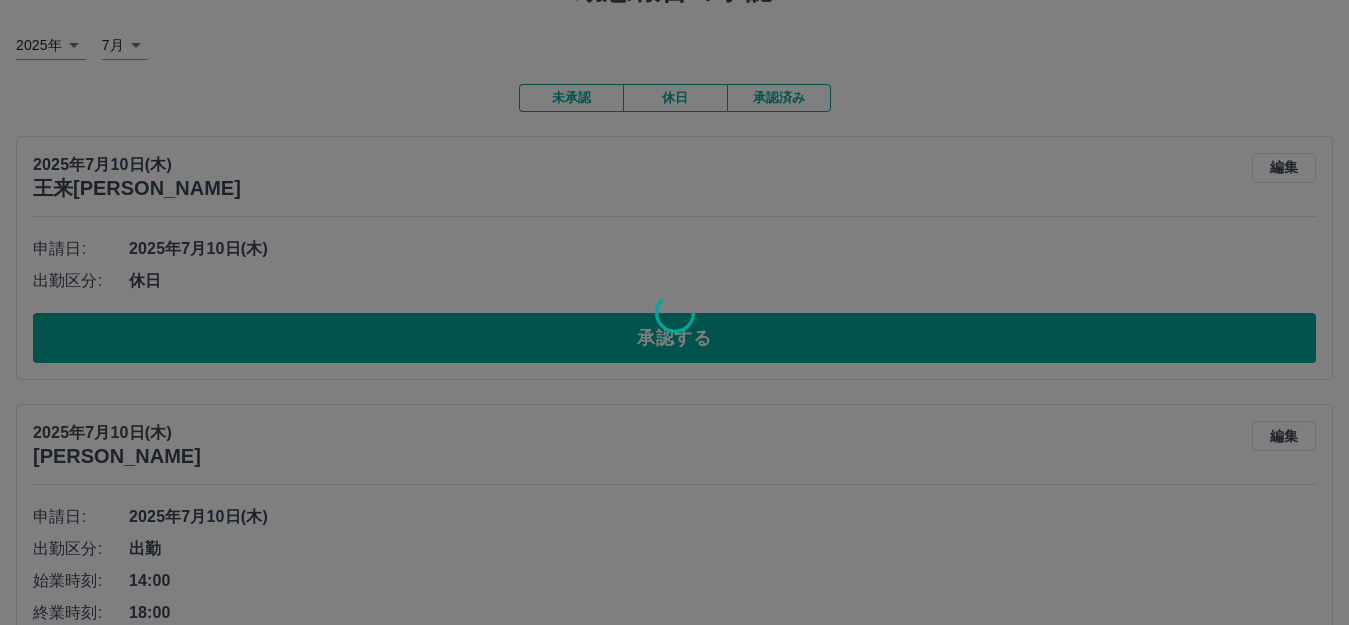 scroll, scrollTop: 0, scrollLeft: 0, axis: both 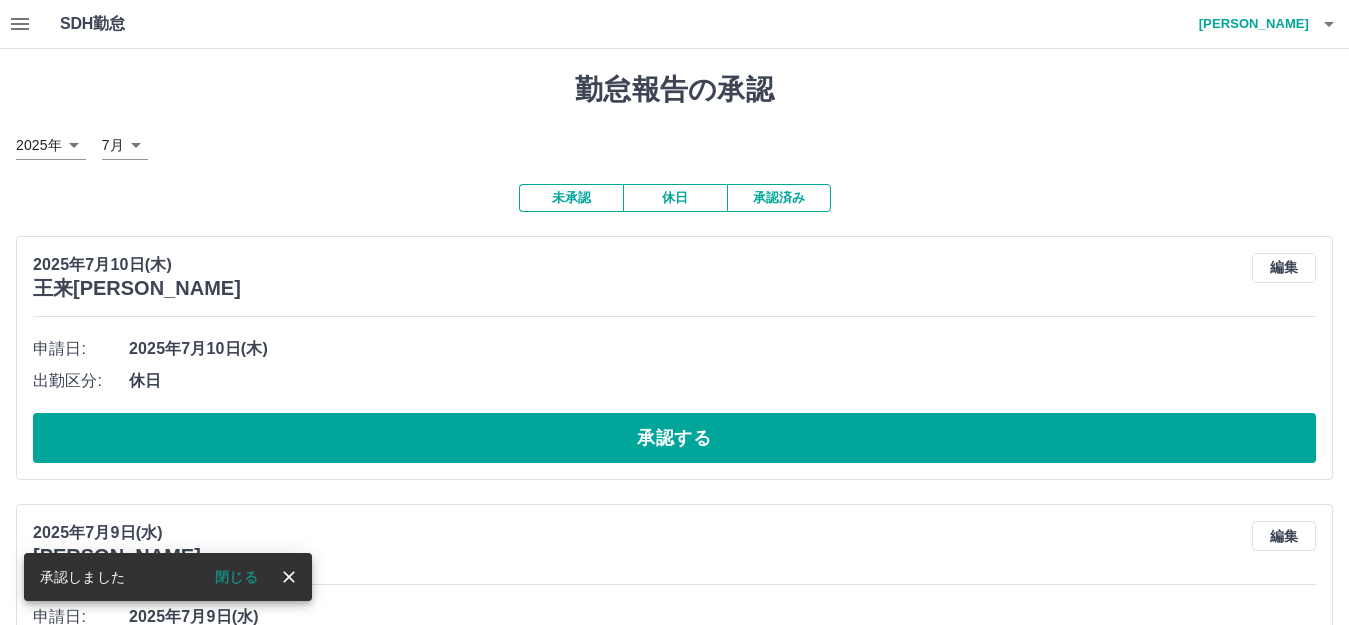 click on "休日" at bounding box center (675, 198) 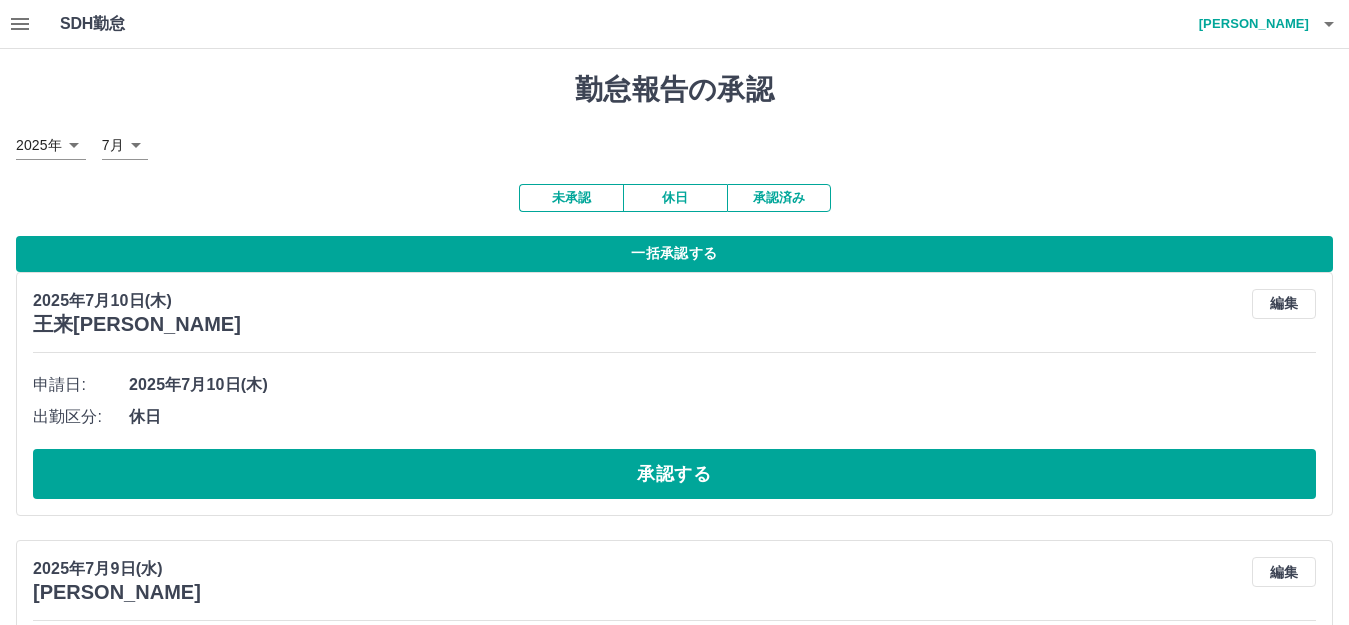 click on "一括承認する" at bounding box center [674, 254] 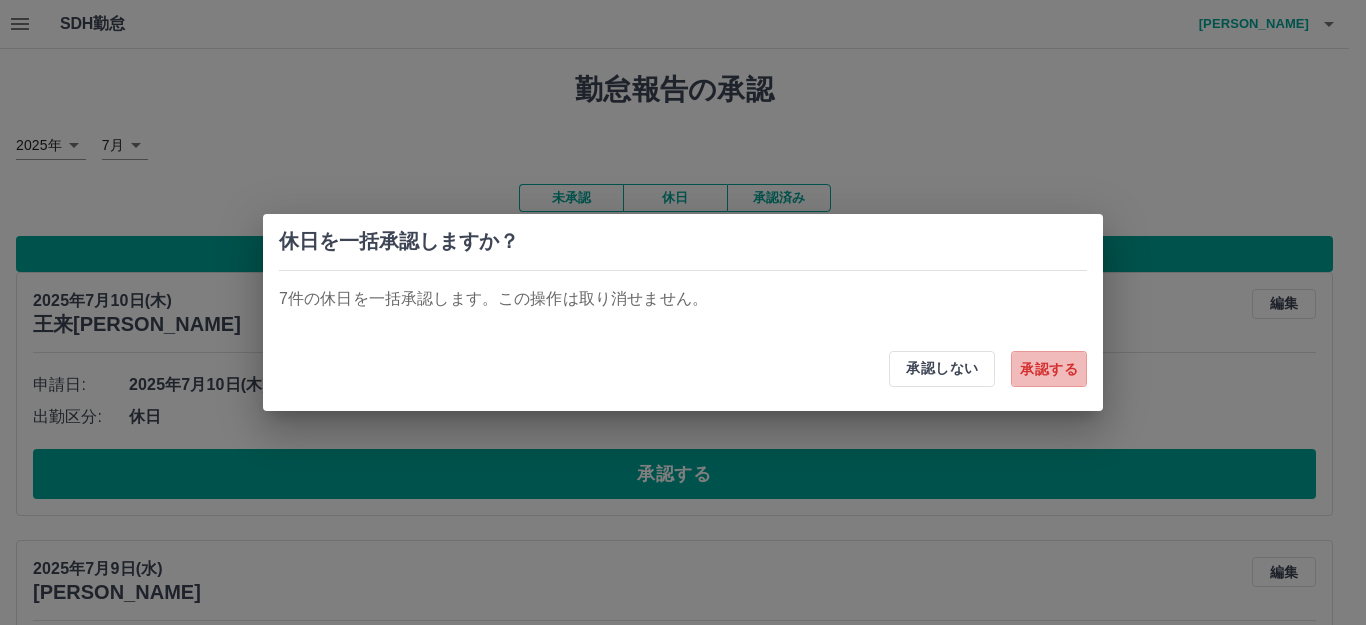 click on "承認する" at bounding box center (1049, 369) 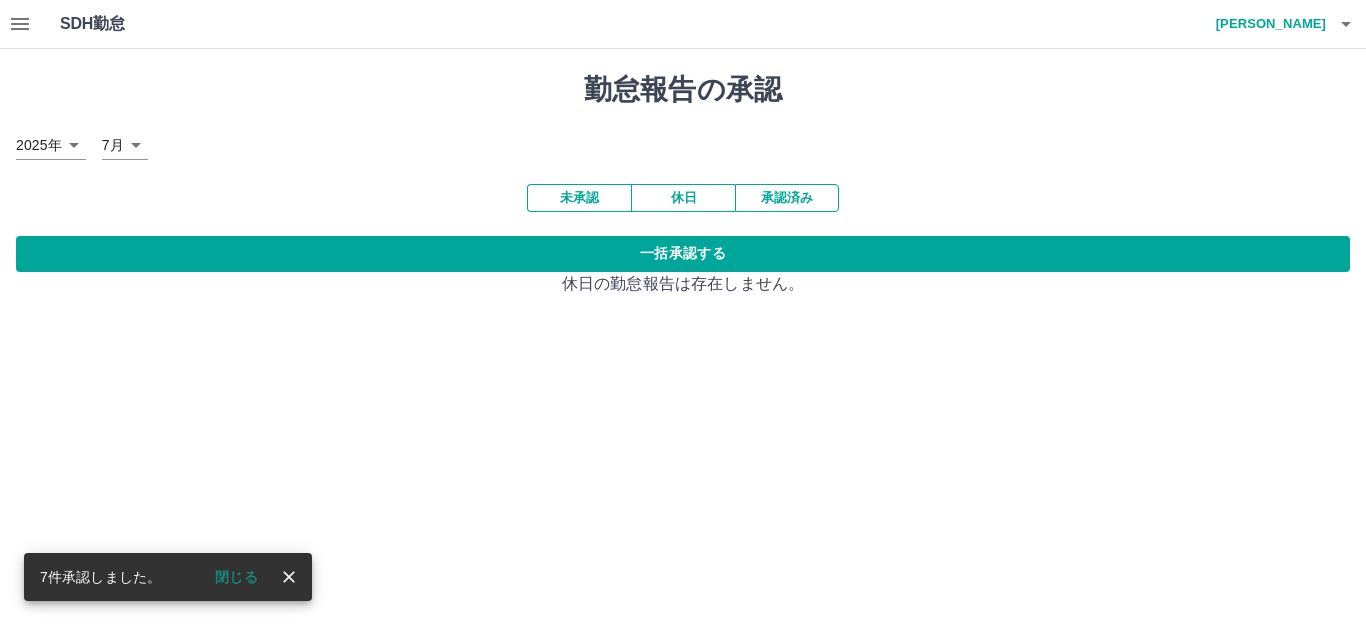 click on "未承認" at bounding box center [579, 198] 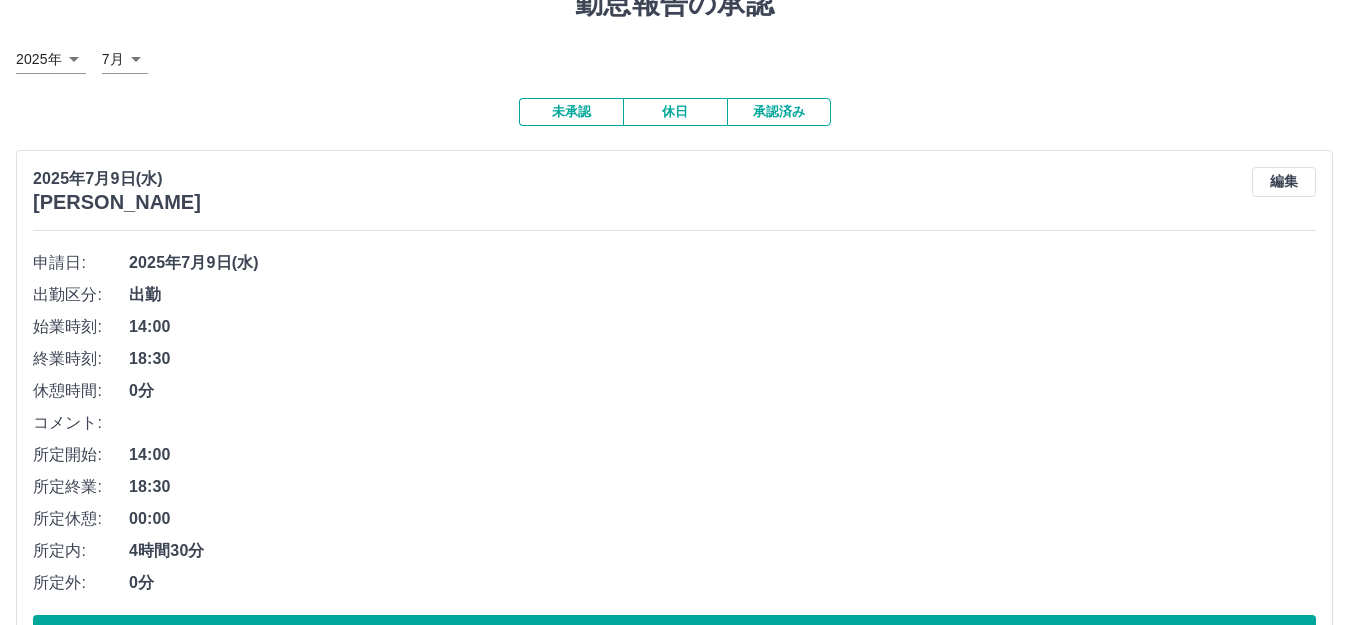 scroll, scrollTop: 200, scrollLeft: 0, axis: vertical 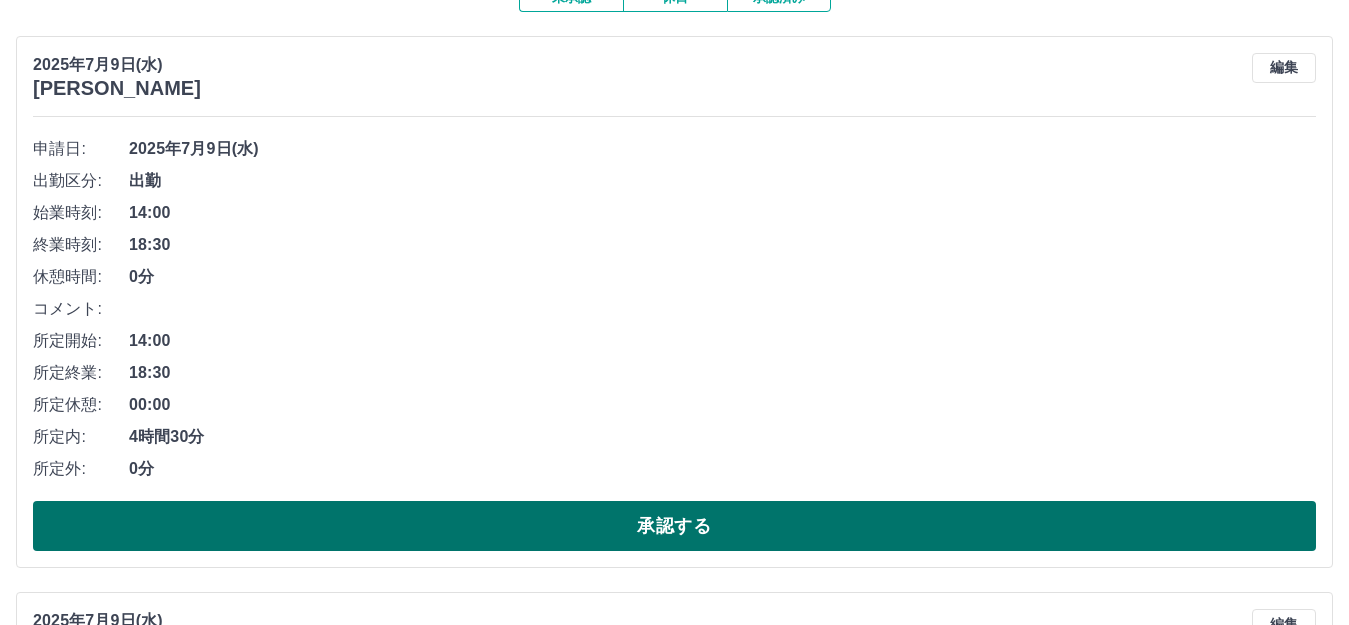 click on "承認する" at bounding box center (674, 526) 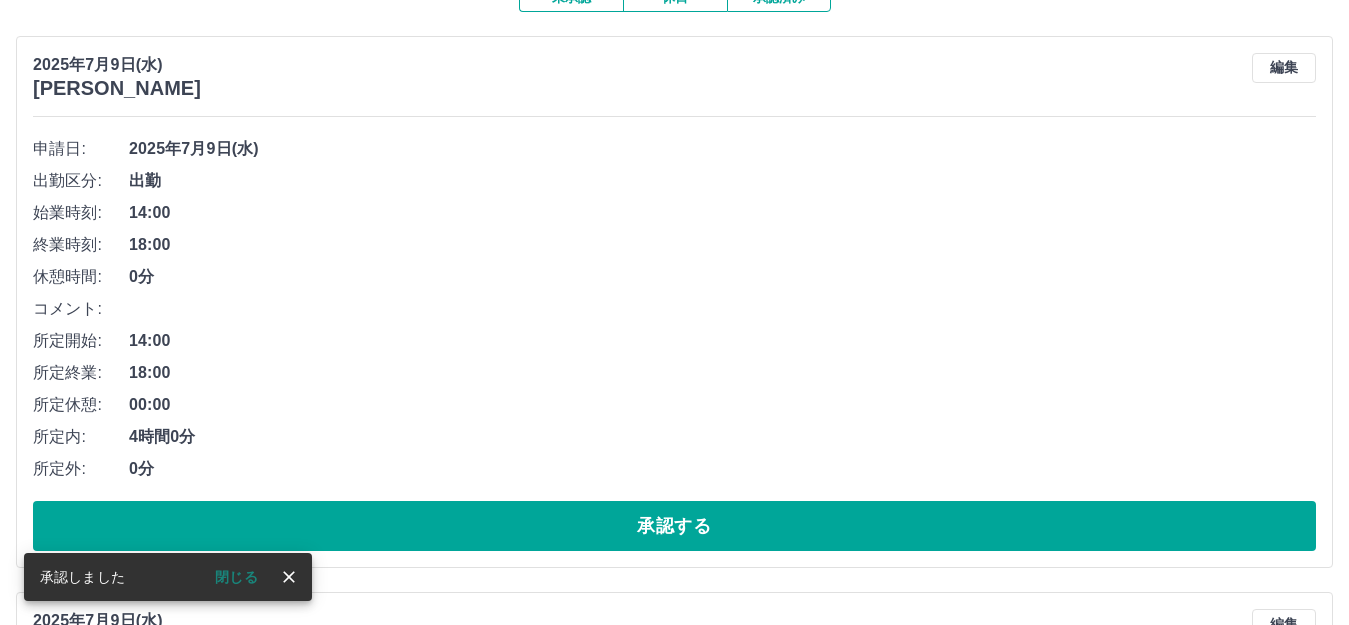 click on "承認する" at bounding box center [674, 526] 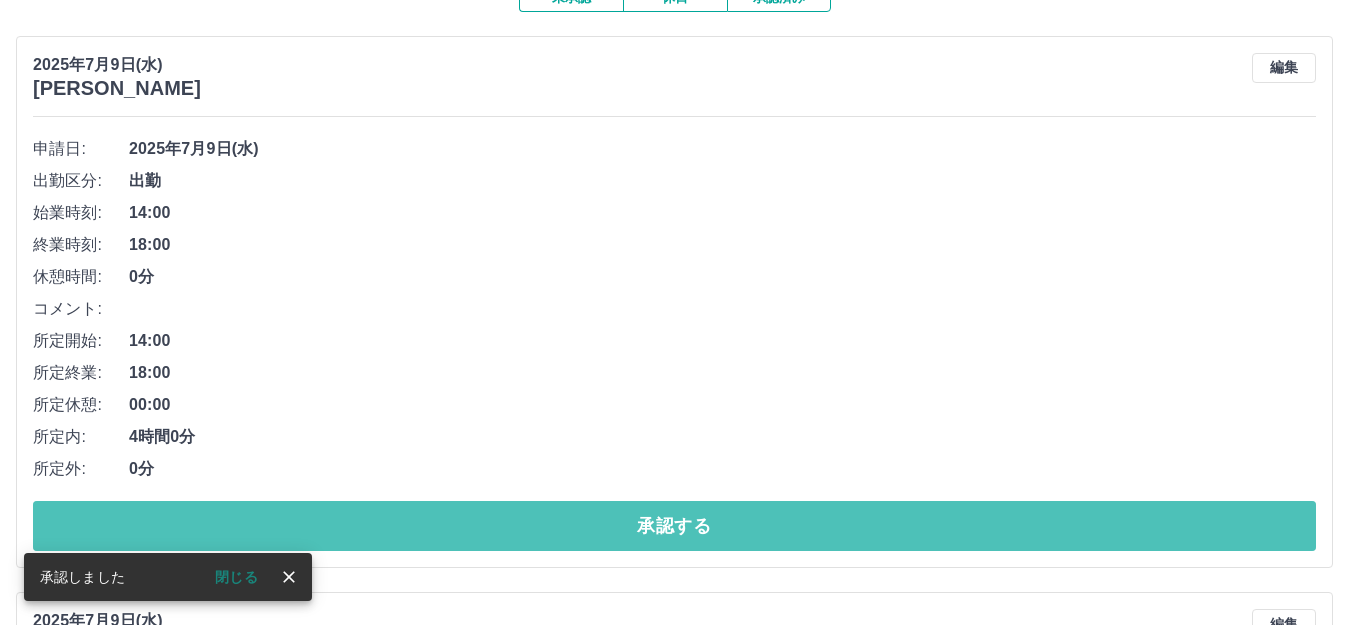 click on "承認する" at bounding box center [674, 526] 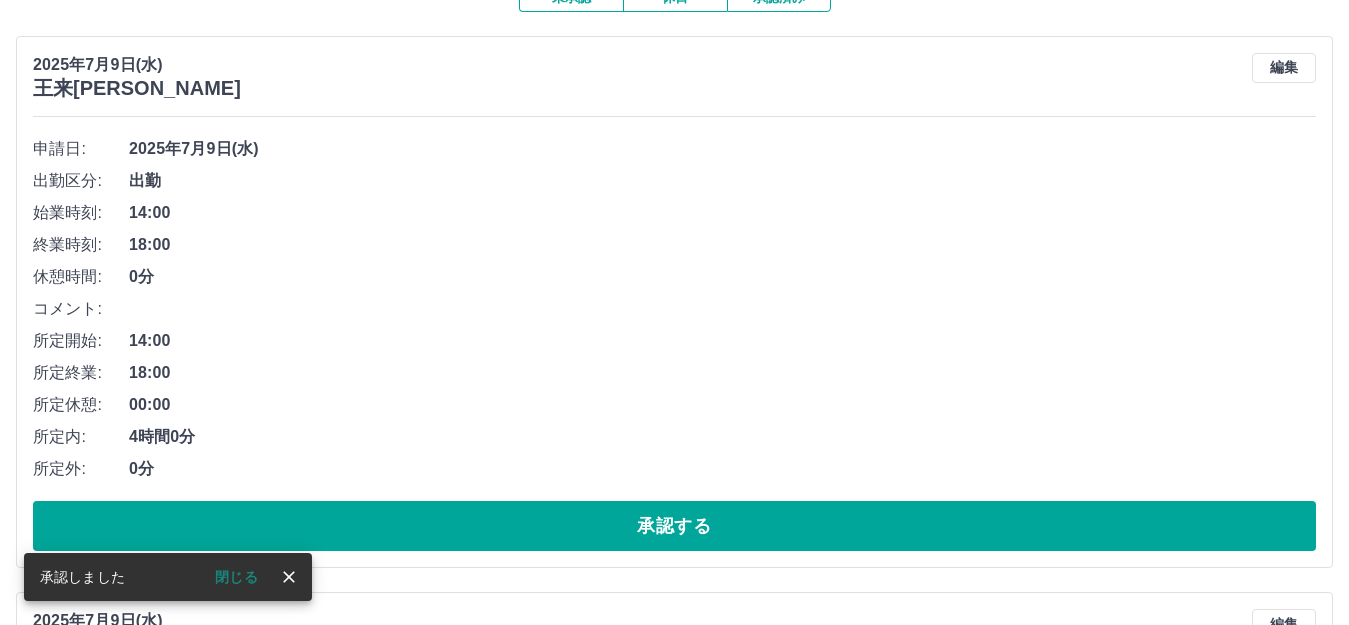 click on "承認する" at bounding box center (674, 526) 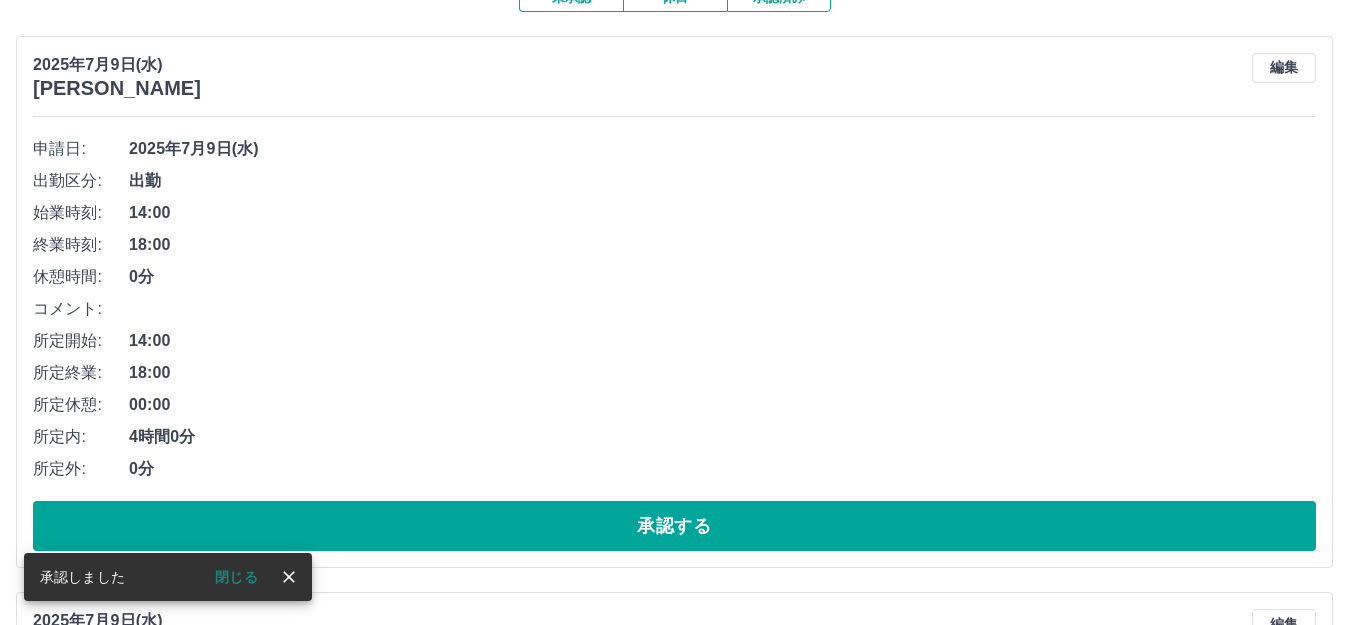 click on "承認する" at bounding box center (674, 526) 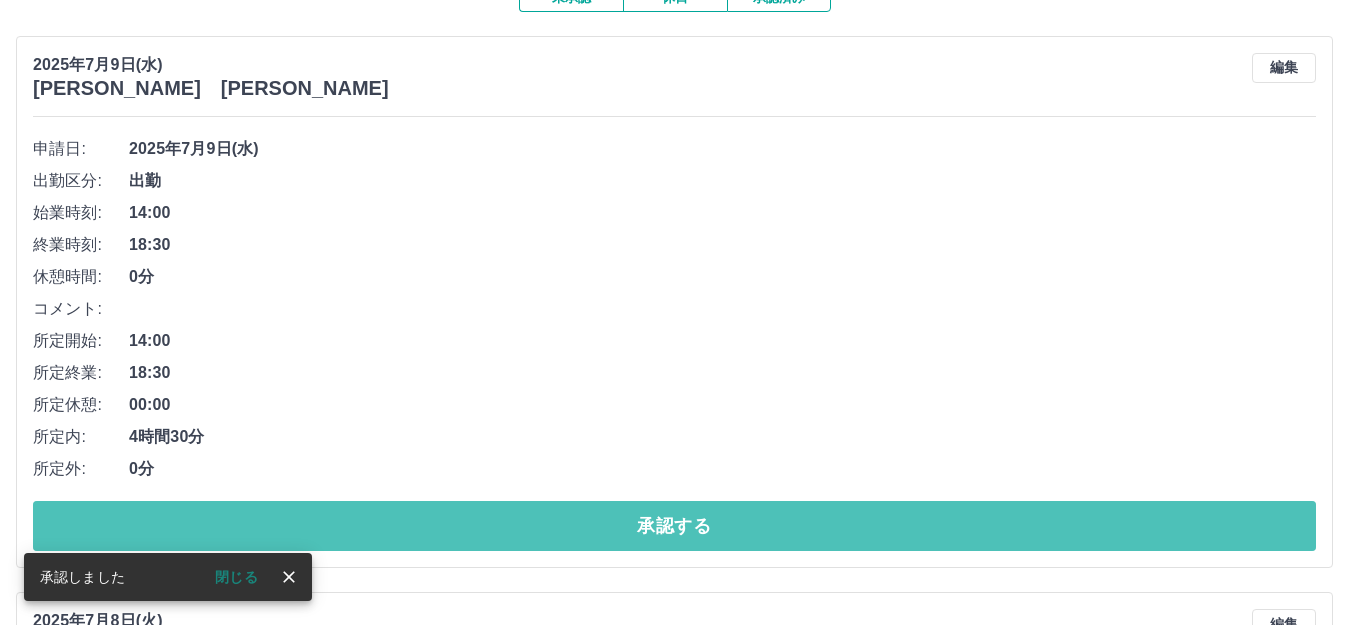 click on "承認する" at bounding box center (674, 526) 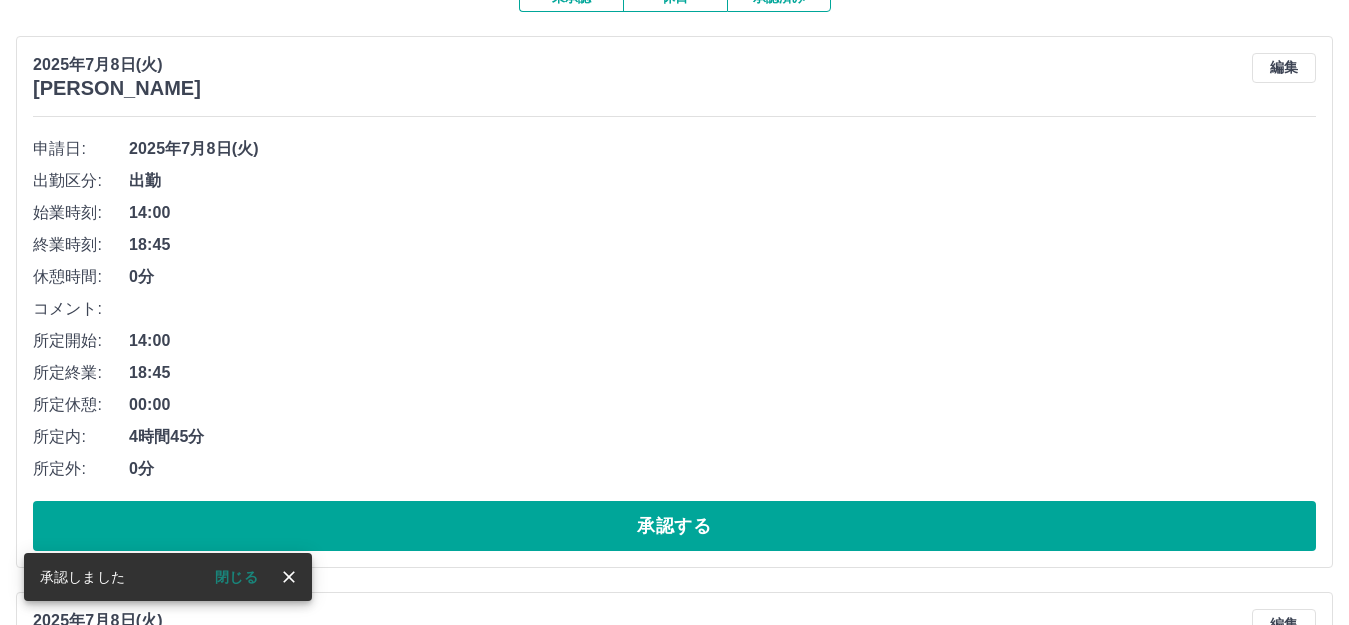 click on "承認する" at bounding box center (674, 526) 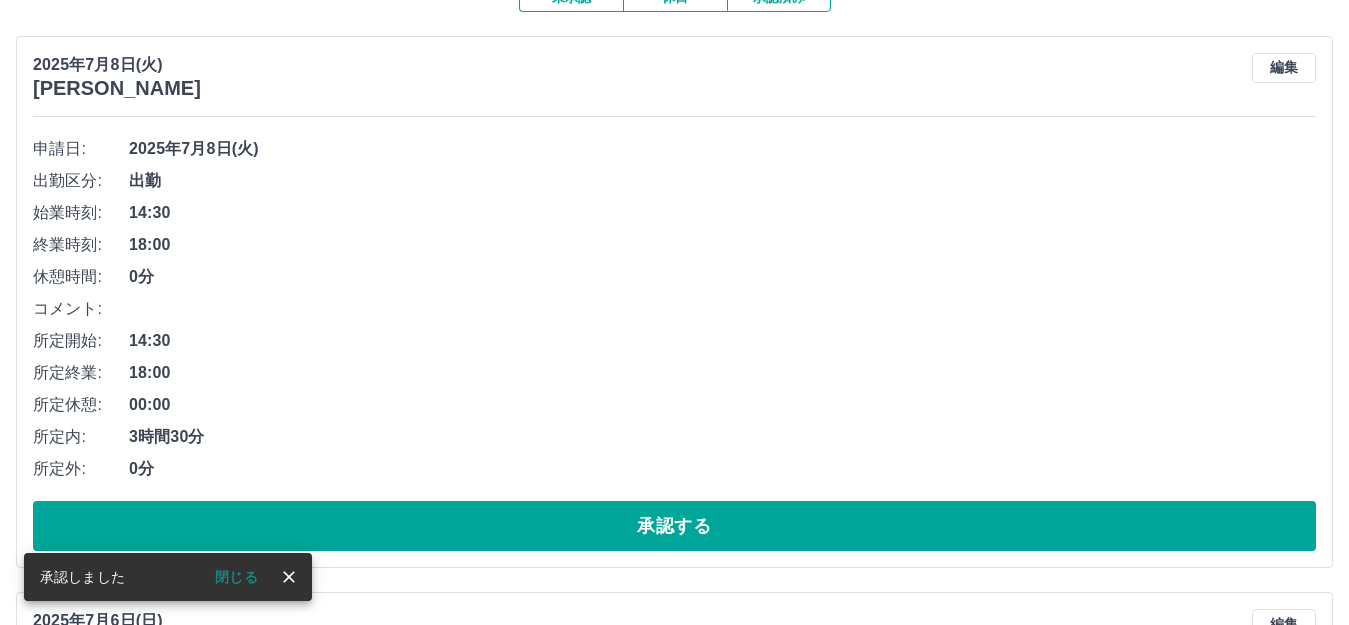 click on "承認する" at bounding box center [674, 526] 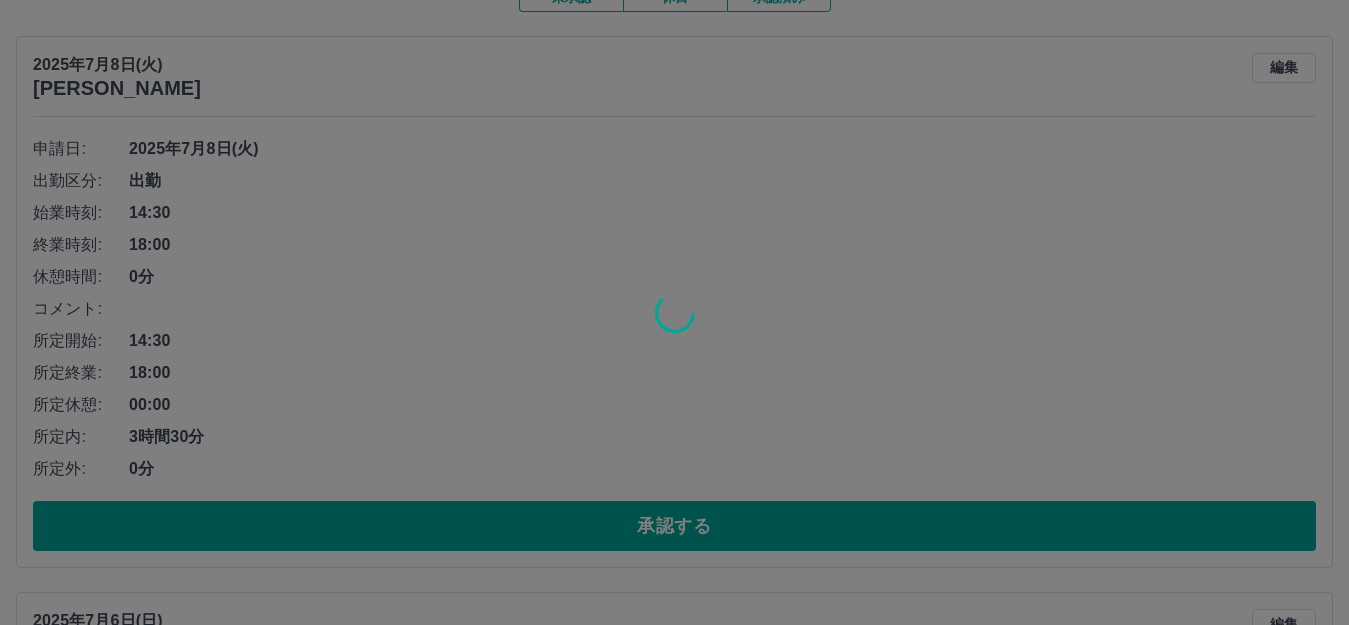 scroll, scrollTop: 149, scrollLeft: 0, axis: vertical 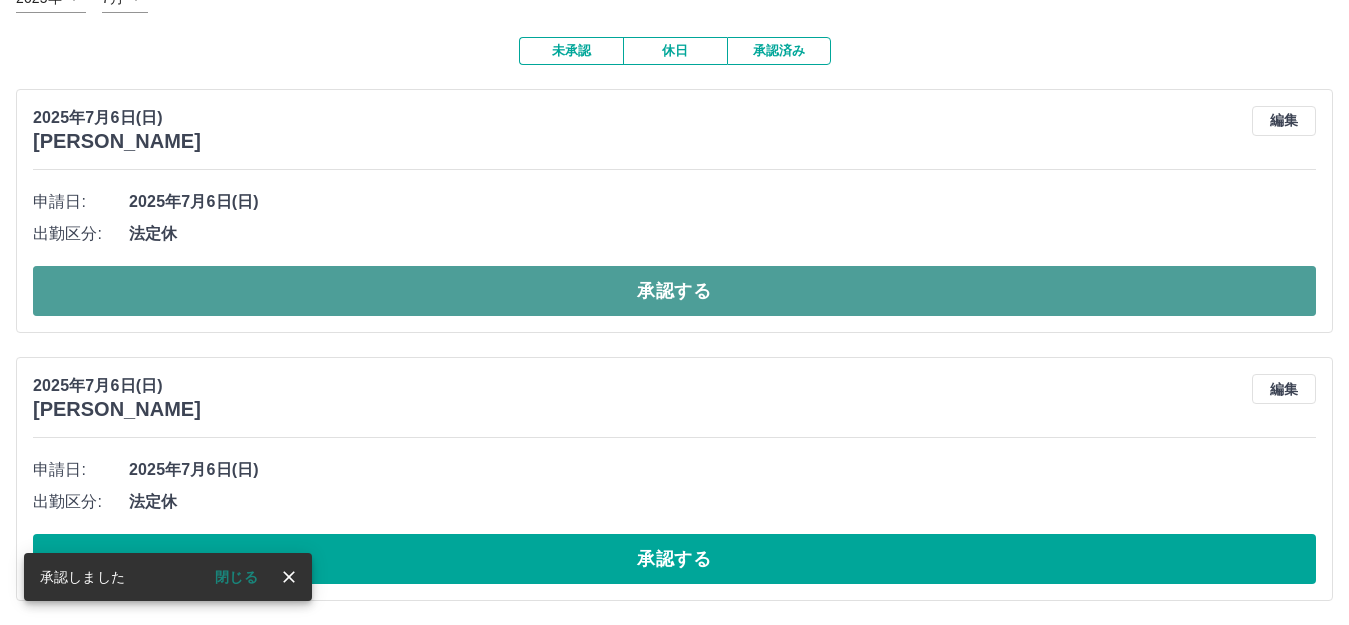 click on "承認する" at bounding box center [674, 291] 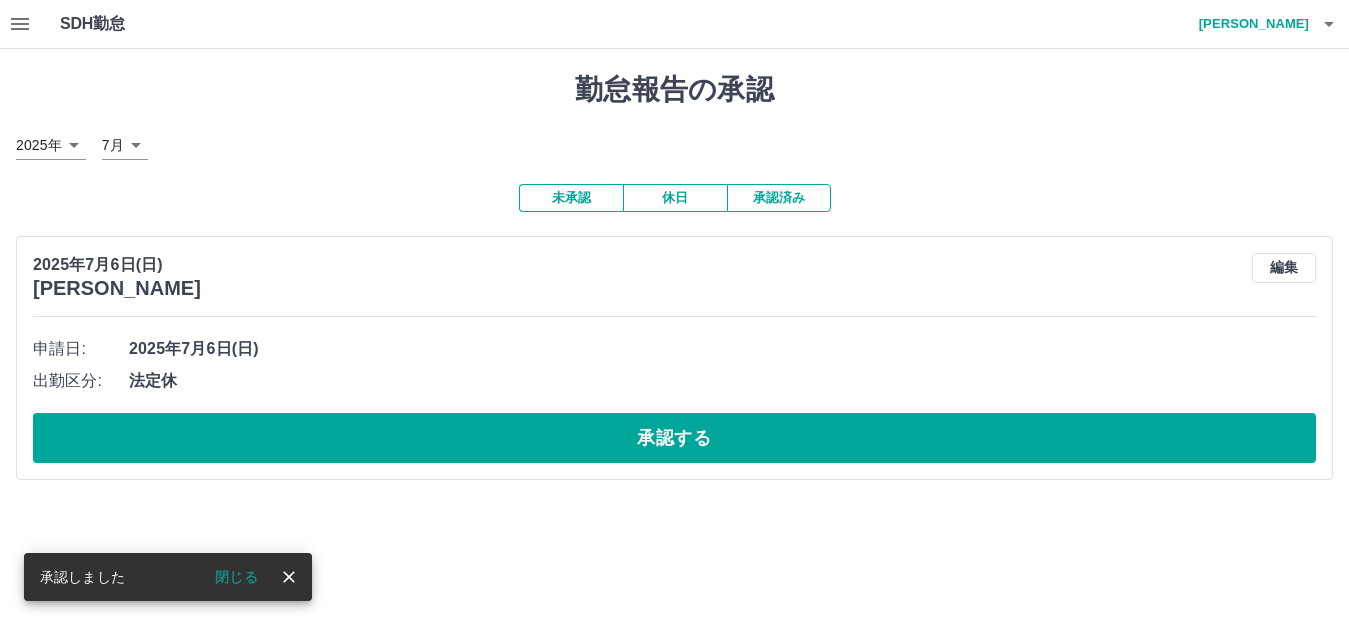 scroll, scrollTop: 0, scrollLeft: 0, axis: both 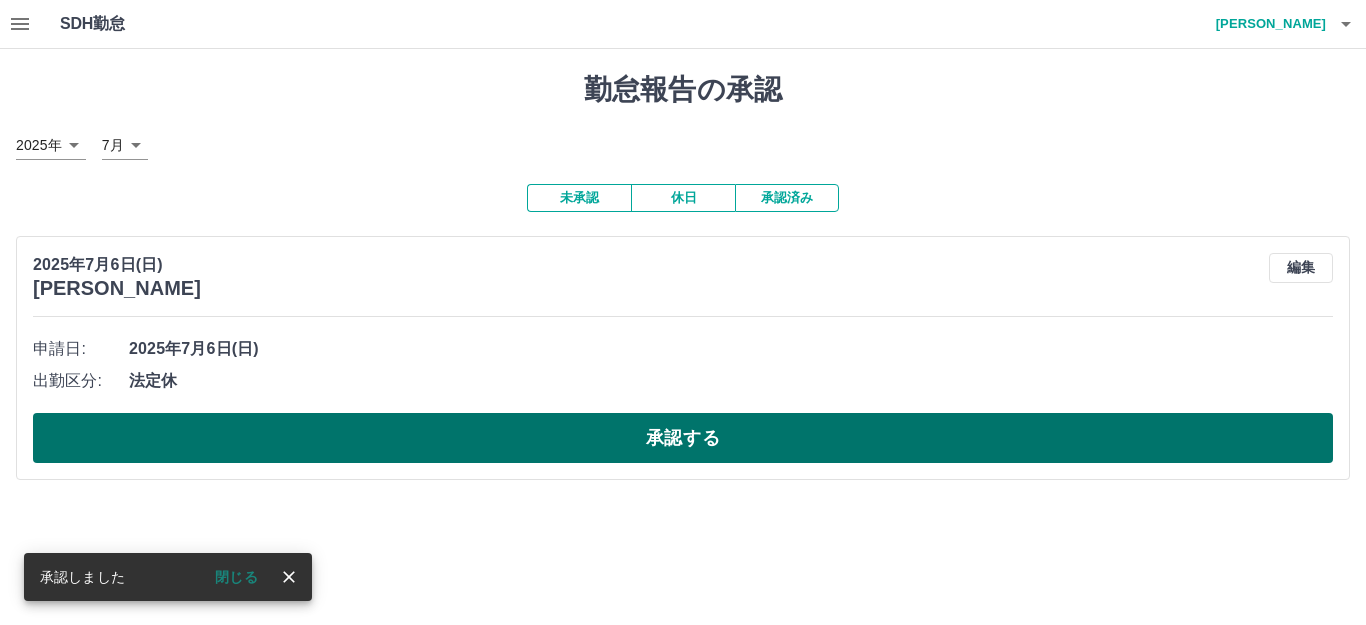 click on "承認する" at bounding box center (683, 438) 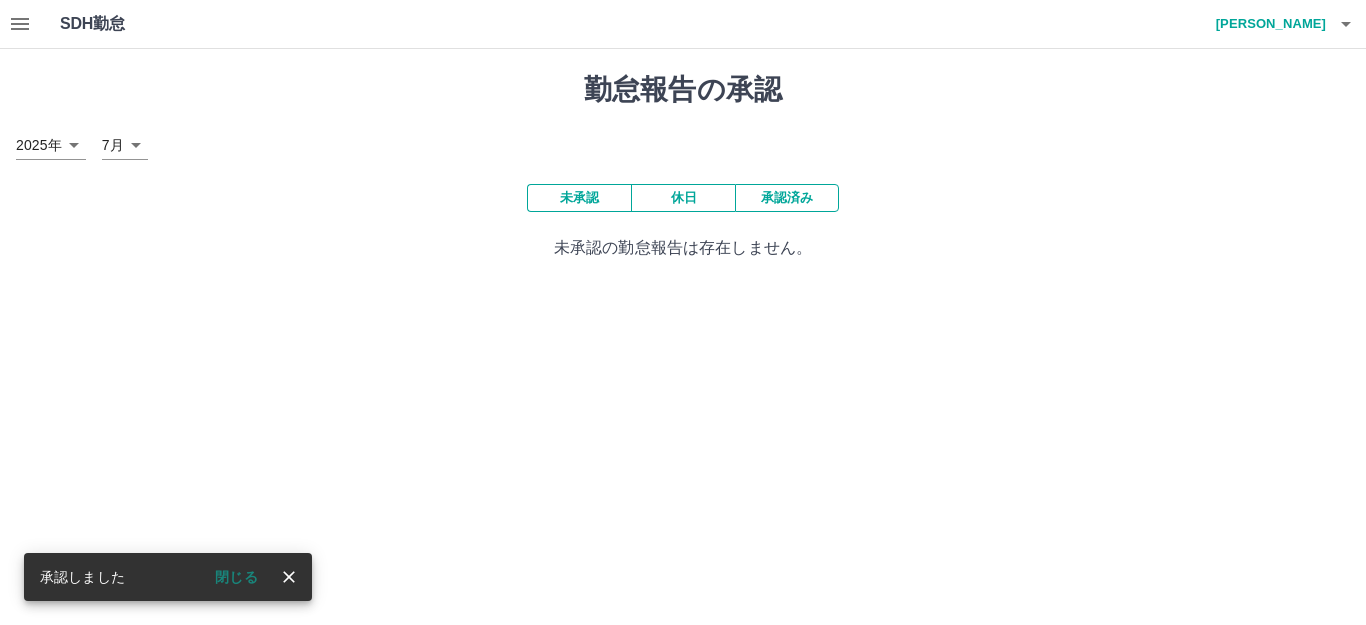 click on "休日" at bounding box center [683, 198] 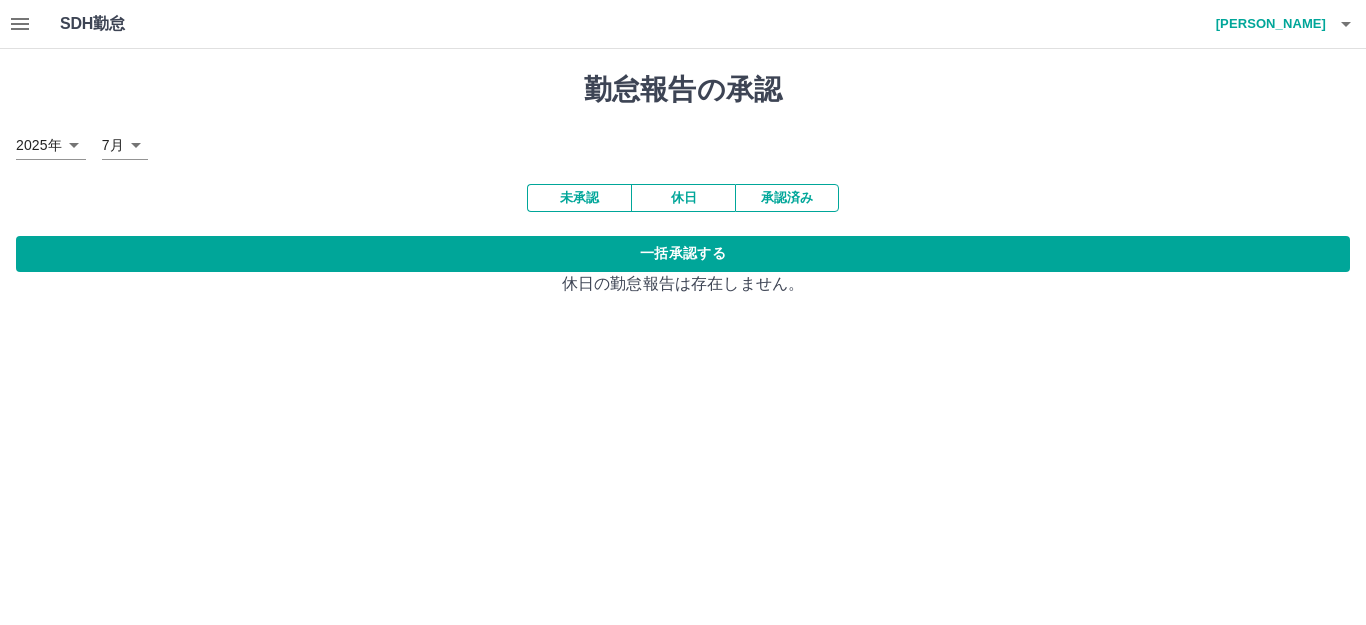click on "承認済み" at bounding box center [787, 198] 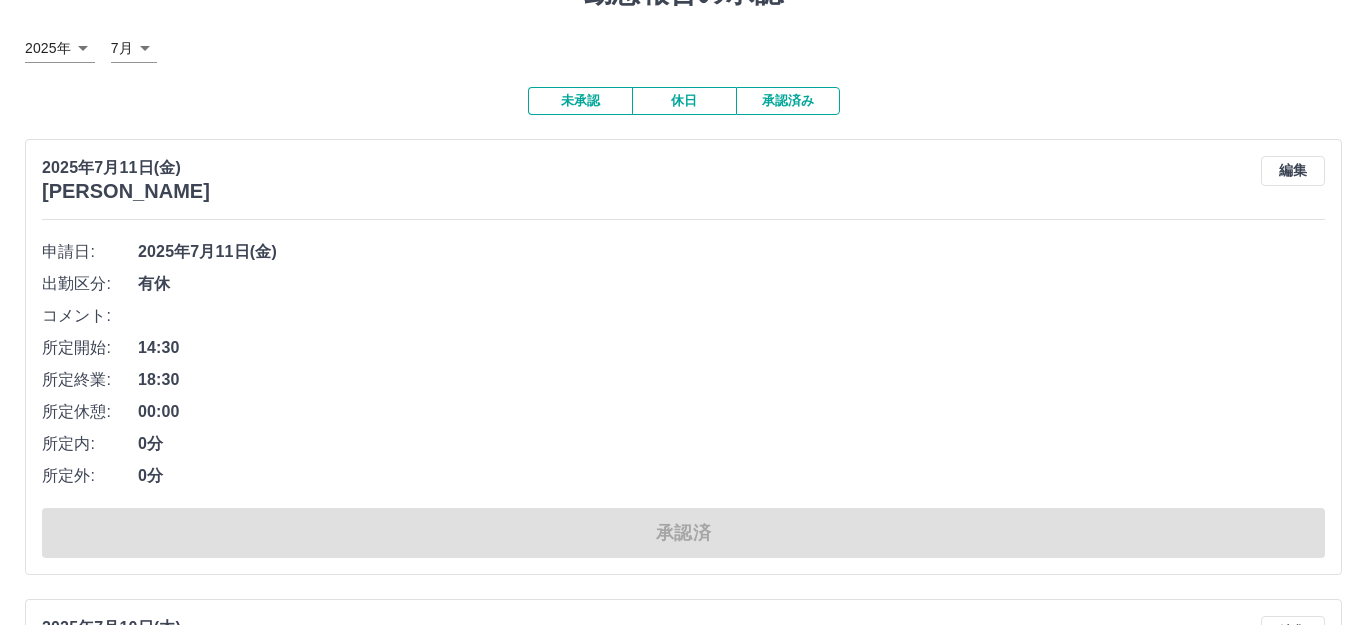 scroll, scrollTop: 0, scrollLeft: 0, axis: both 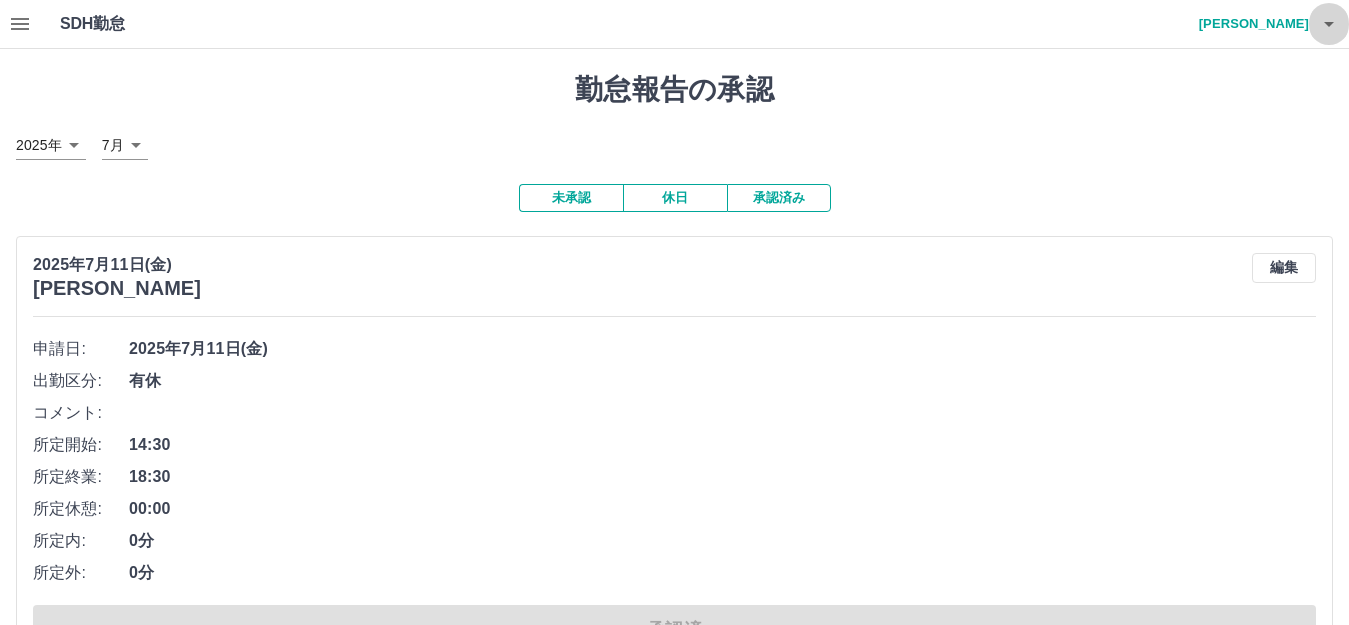click 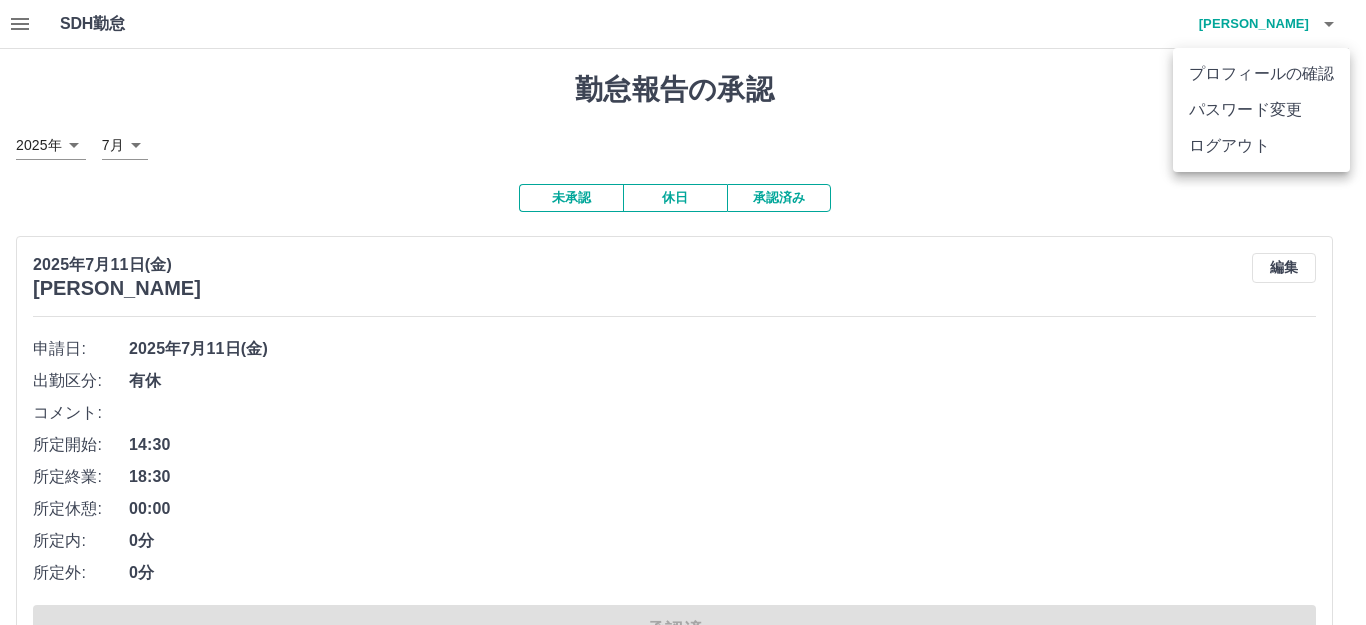 click on "ログアウト" at bounding box center (1261, 146) 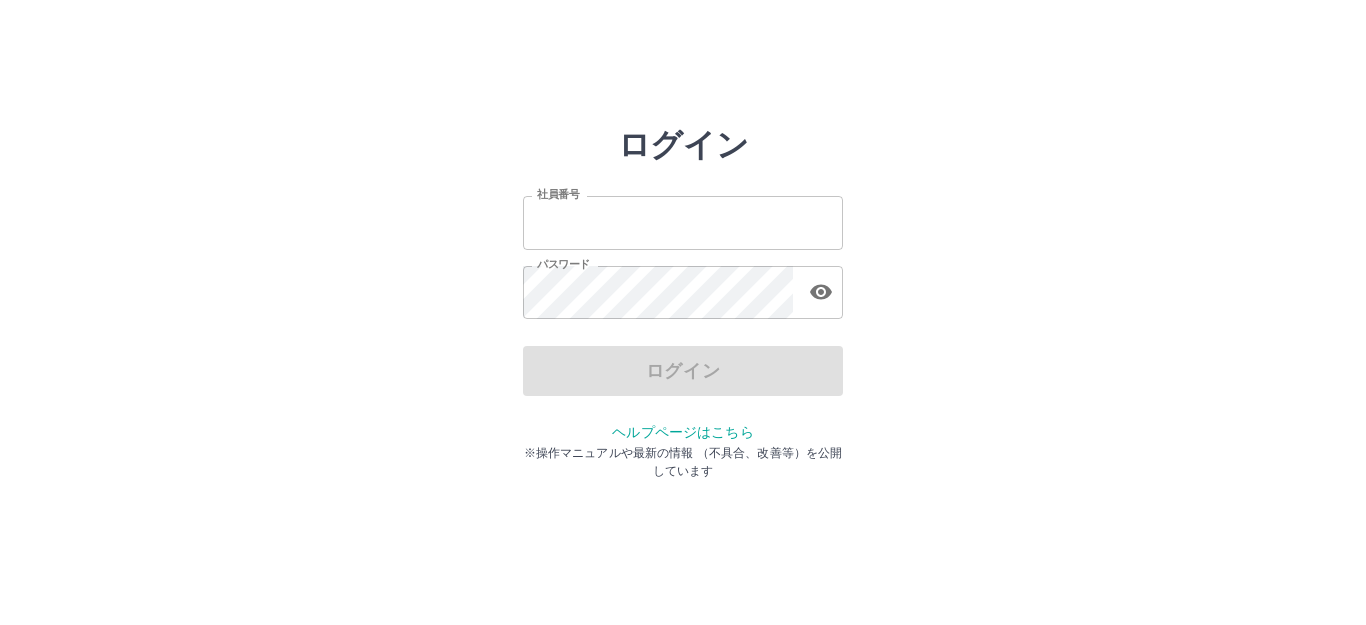 scroll, scrollTop: 0, scrollLeft: 0, axis: both 